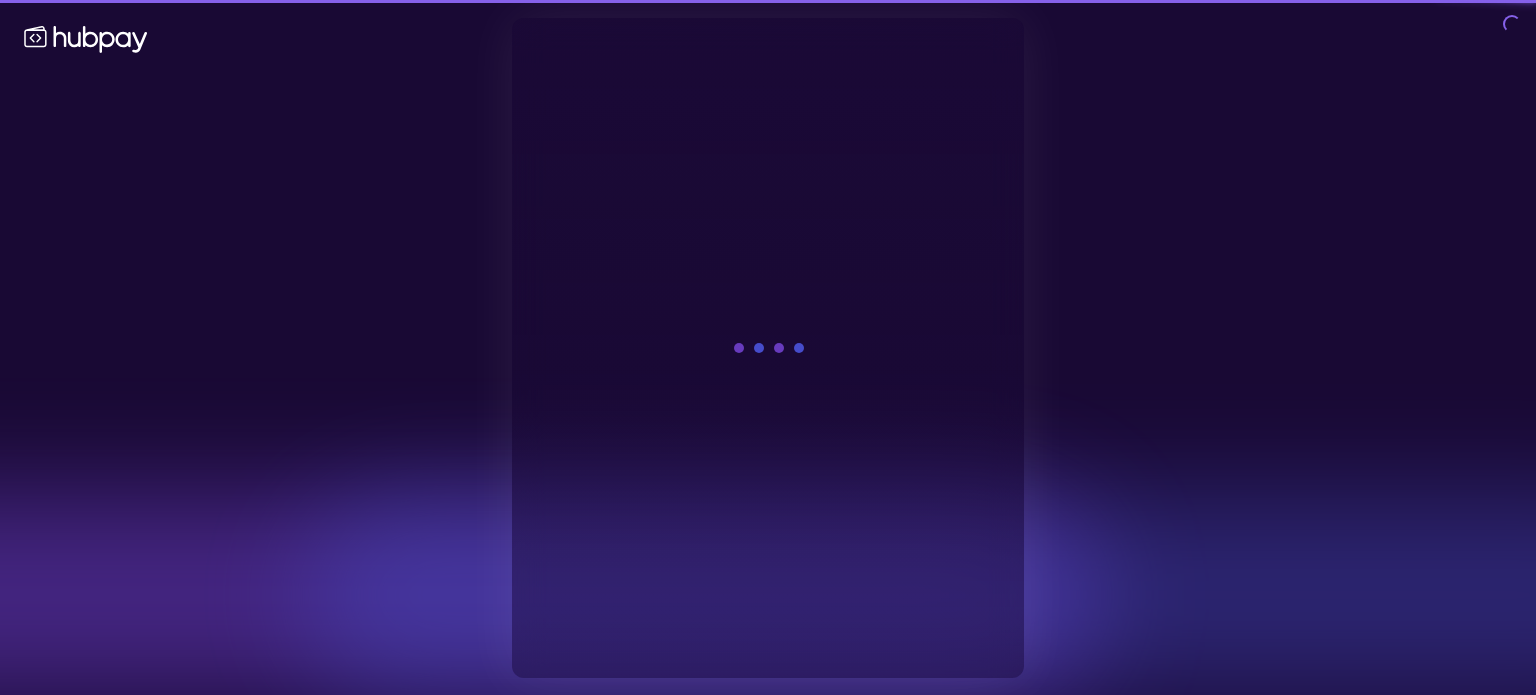 scroll, scrollTop: 0, scrollLeft: 0, axis: both 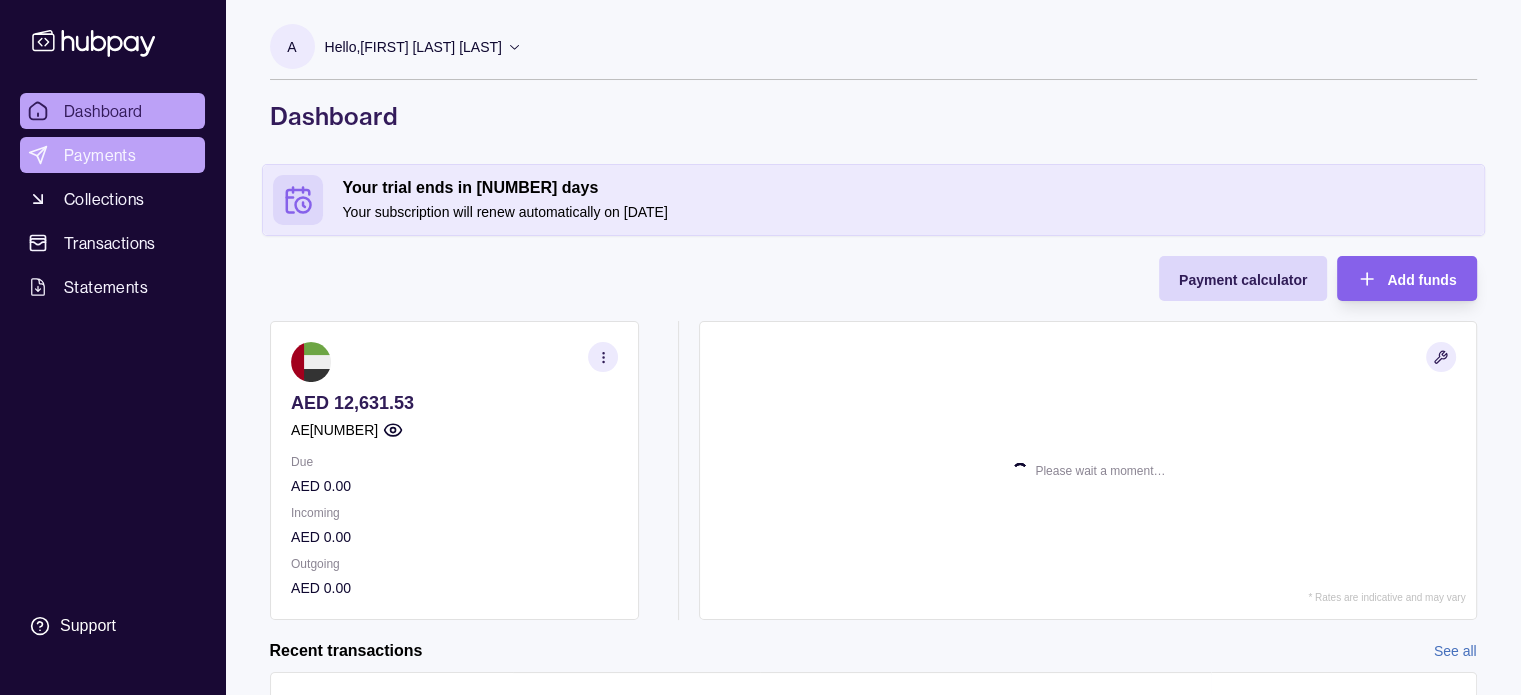 click on "Payments" at bounding box center (100, 155) 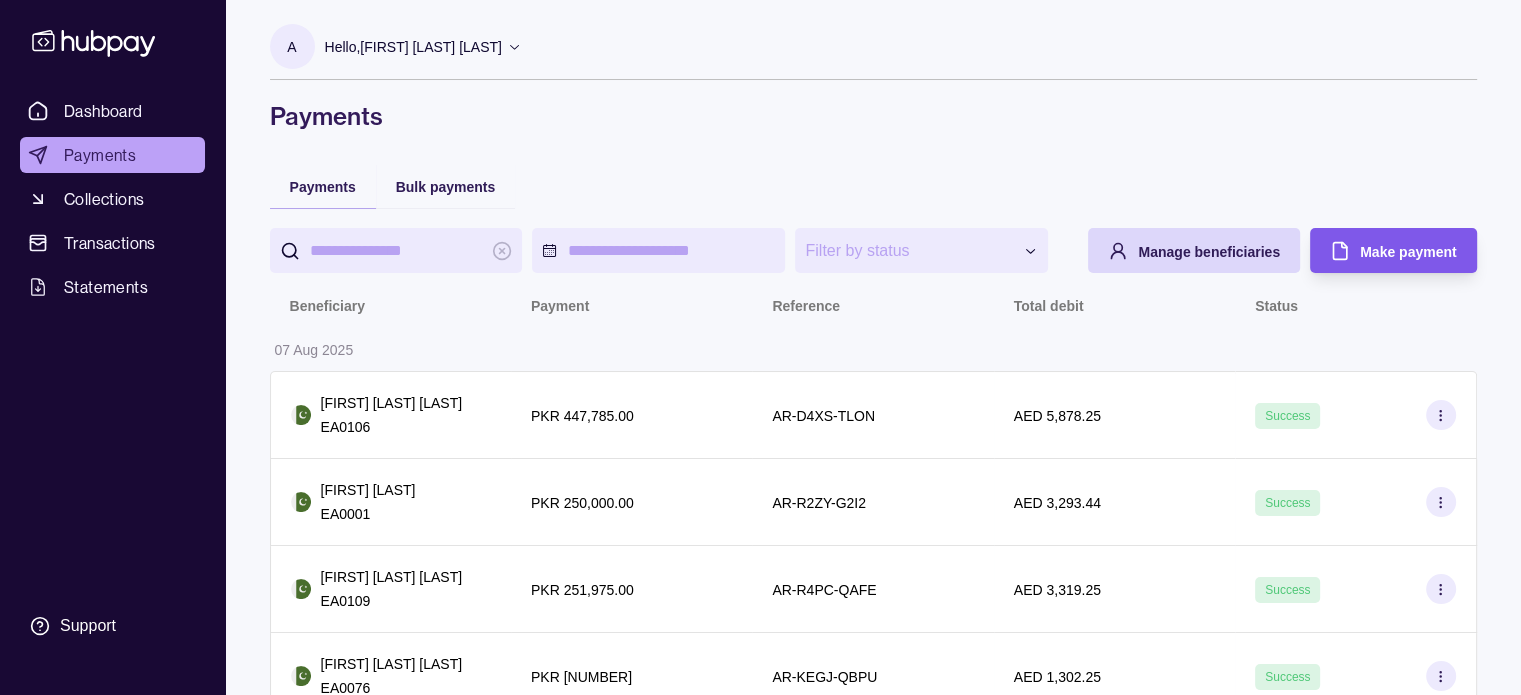 click on "Make payment" at bounding box center (1408, 252) 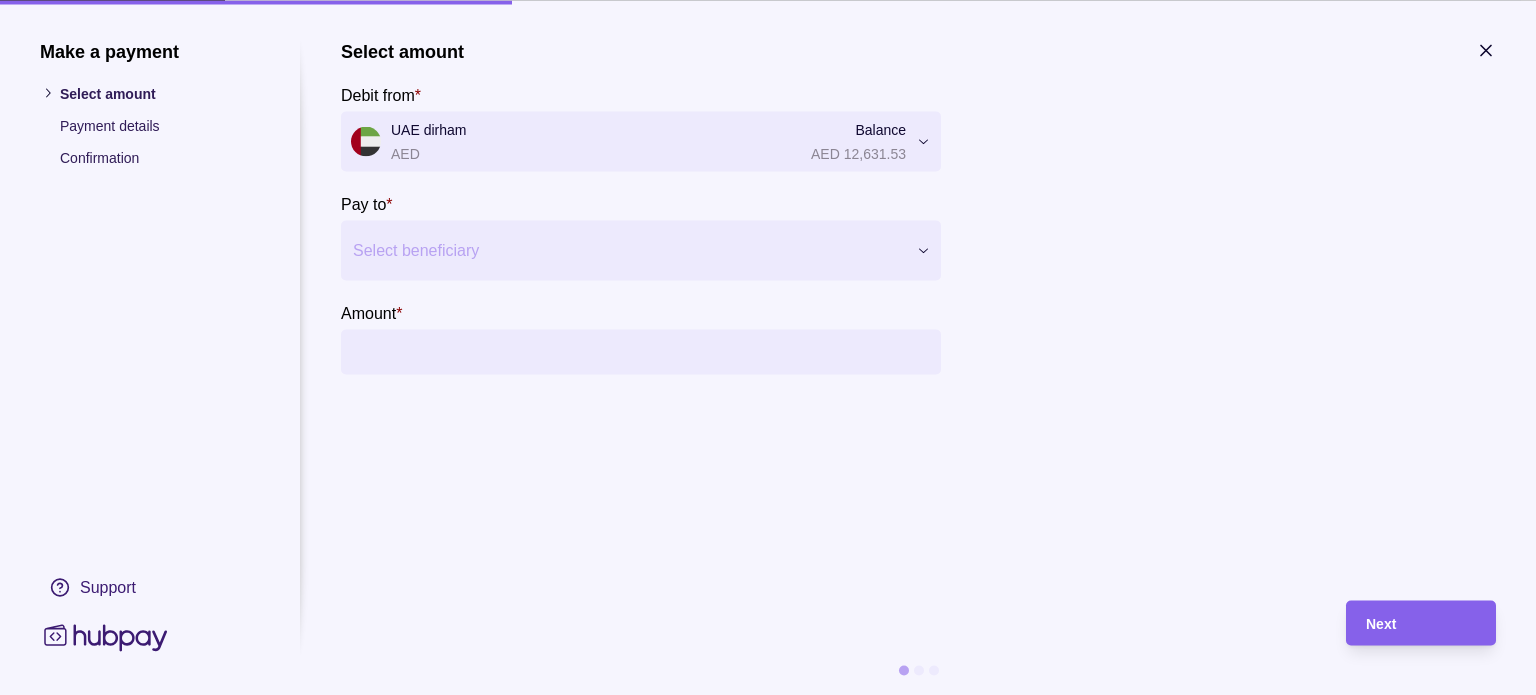 click at bounding box center (628, 250) 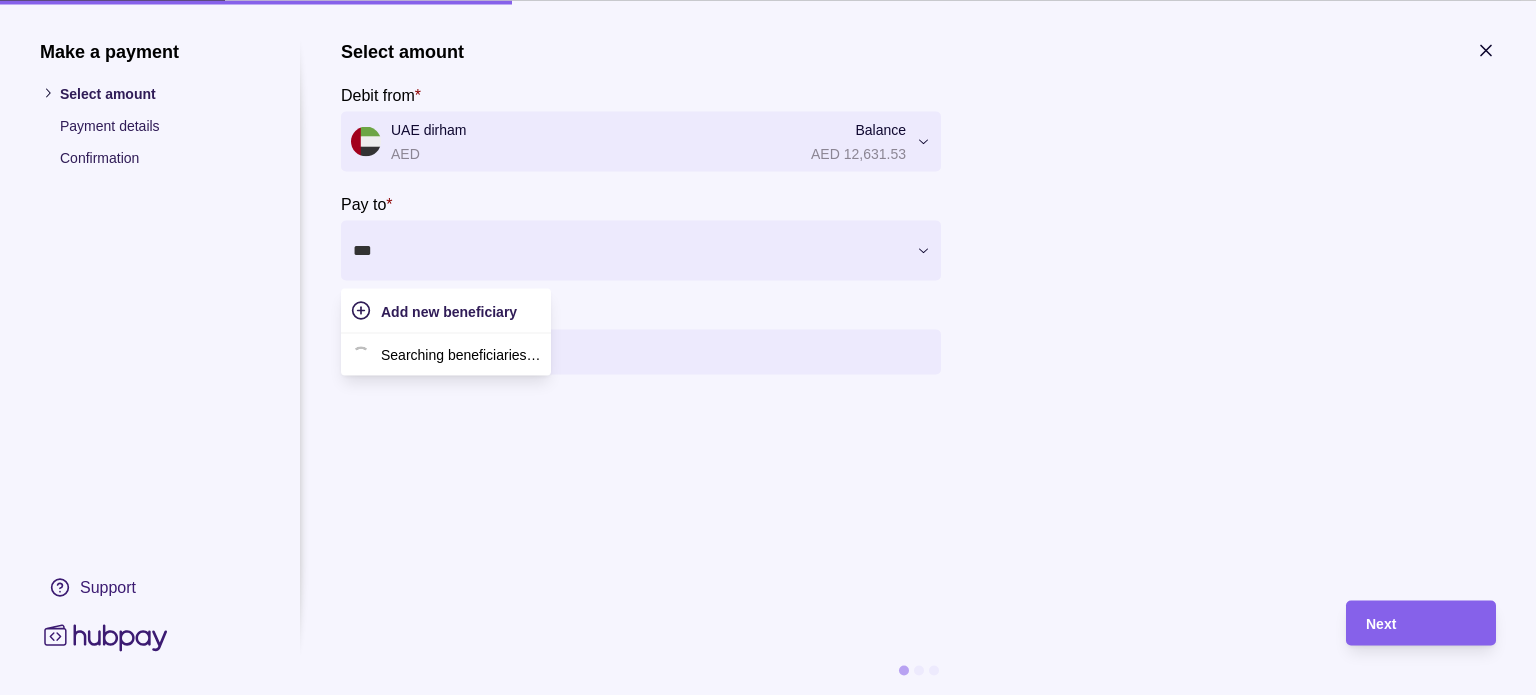 type on "****" 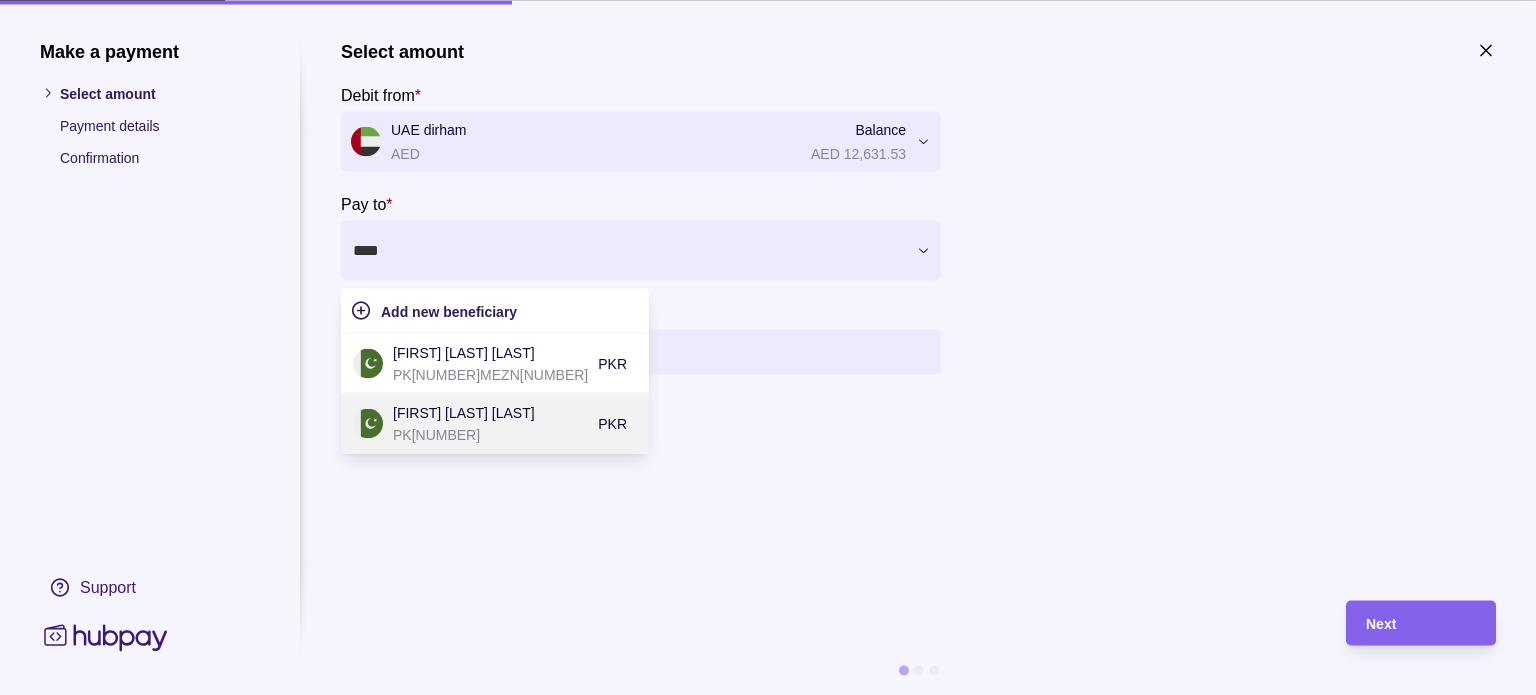 click on "[FIRST] [LAST] [LAST]" at bounding box center (490, 412) 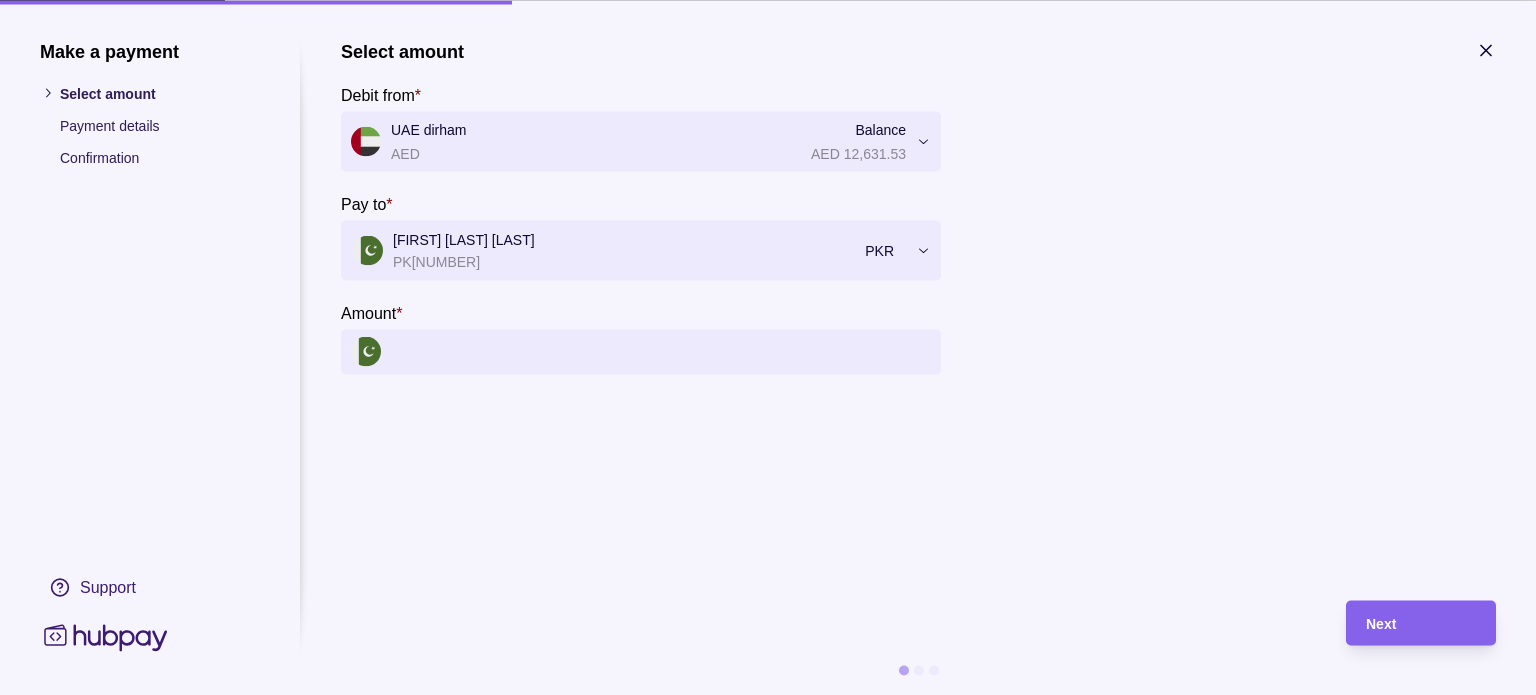 click on "Amount  *" at bounding box center (661, 351) 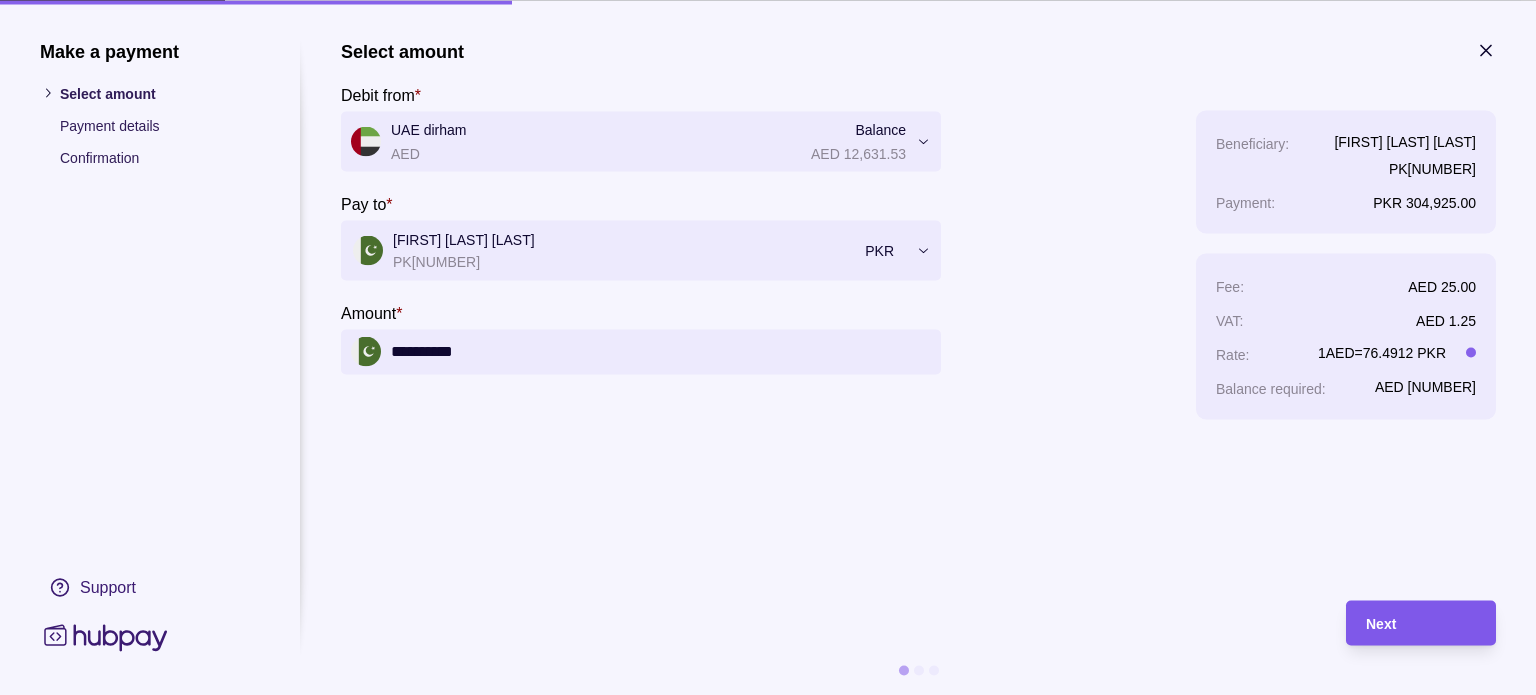 type on "**********" 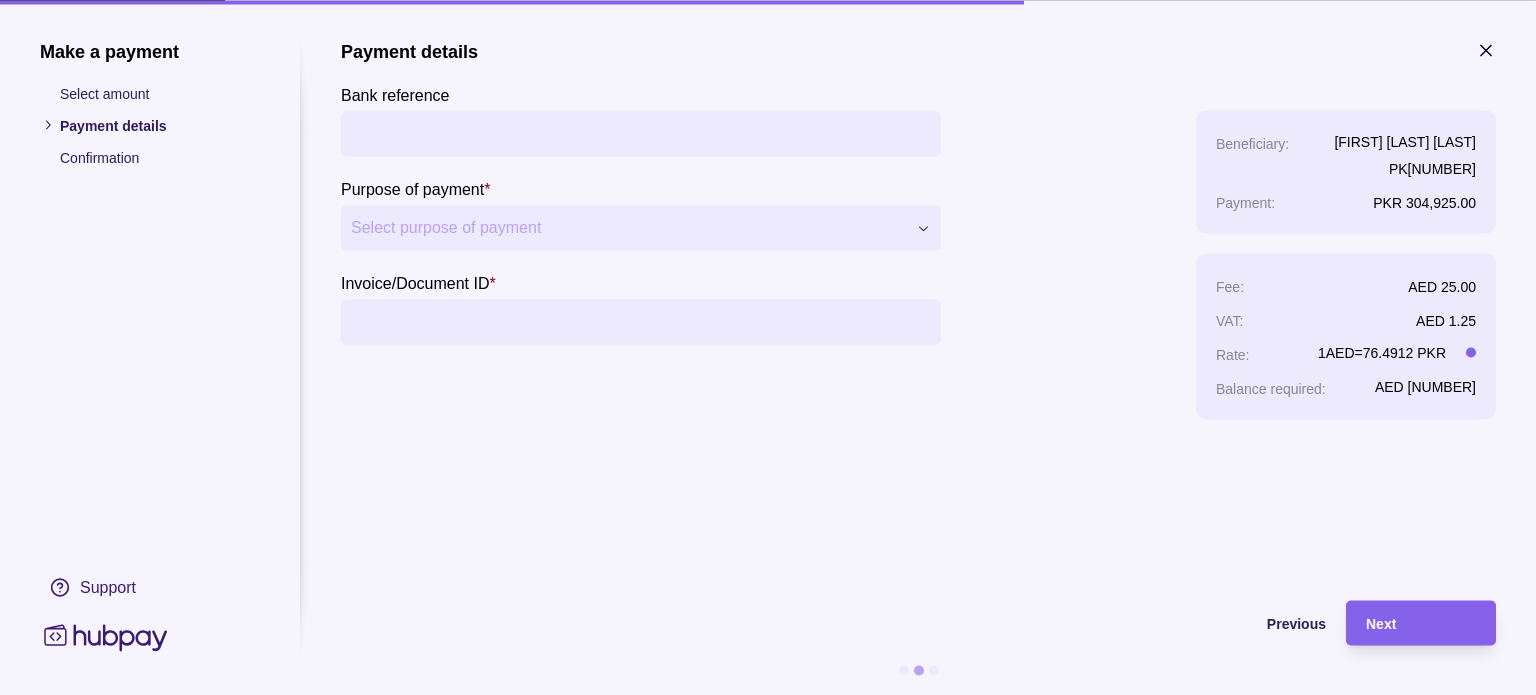 click on "Bank reference" at bounding box center [641, 133] 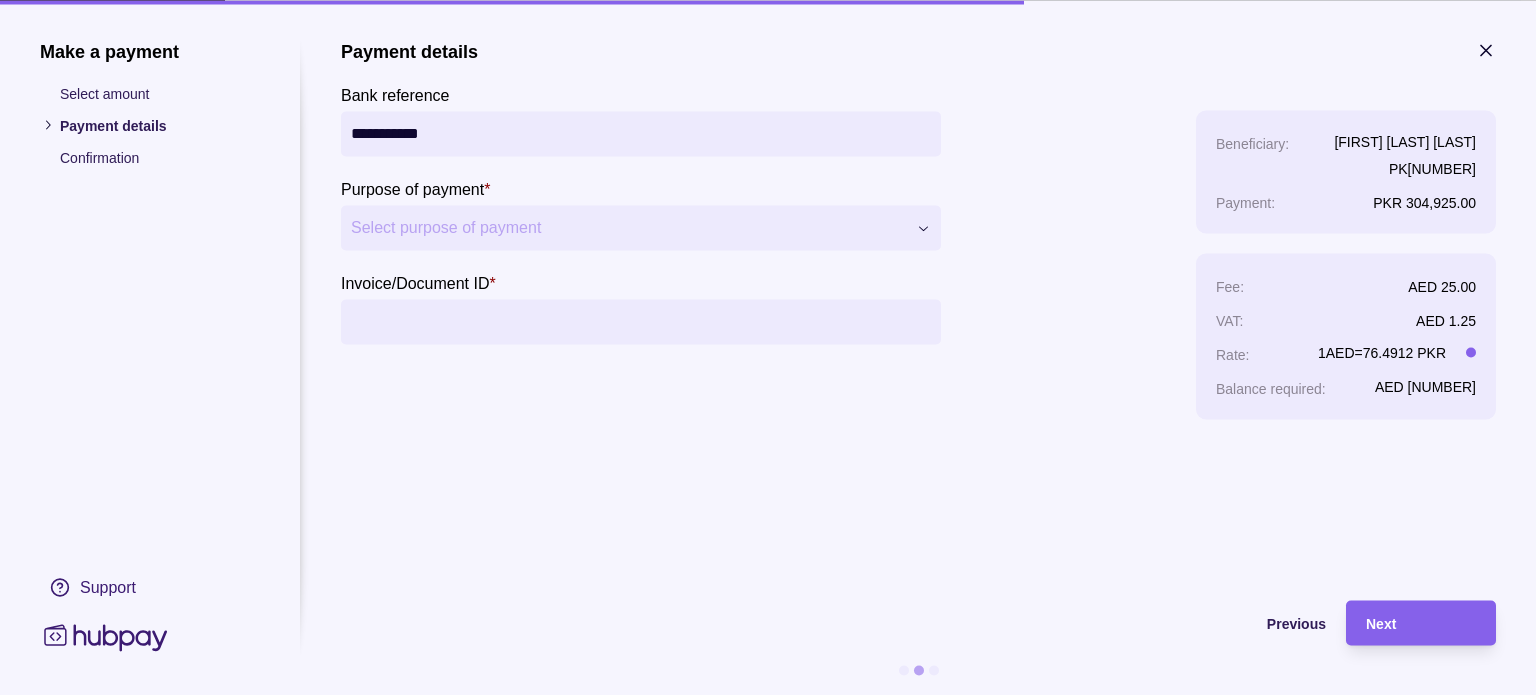 type on "**********" 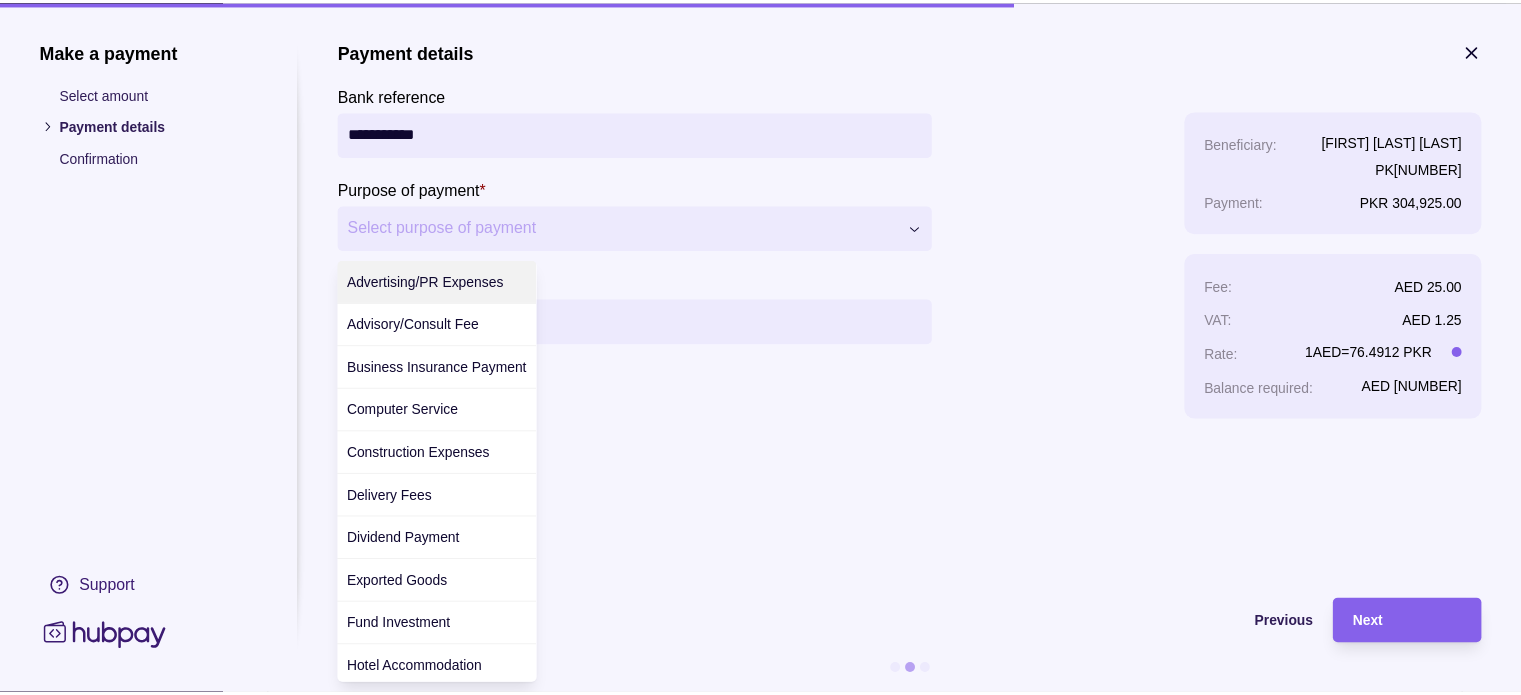 scroll, scrollTop: 708, scrollLeft: 0, axis: vertical 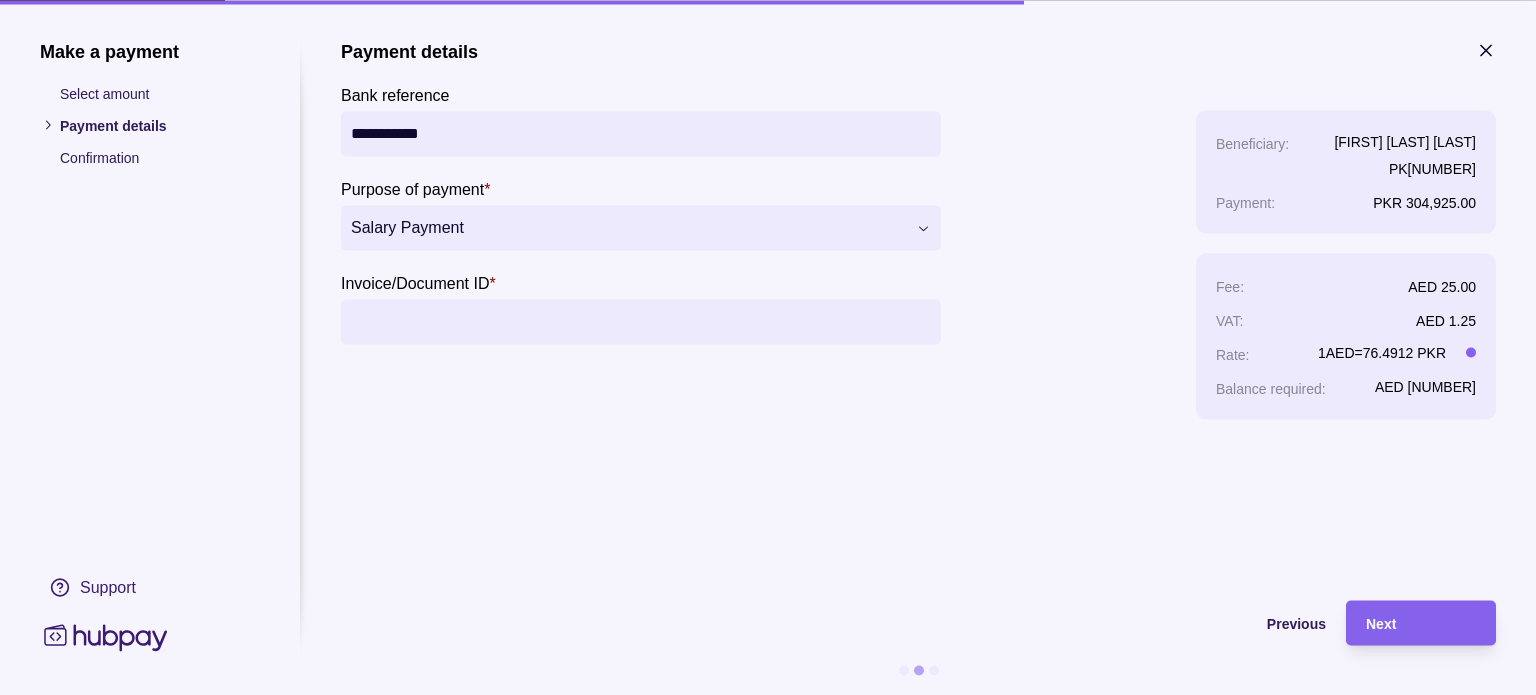 click on "Invoice/Document ID  *" at bounding box center [641, 307] 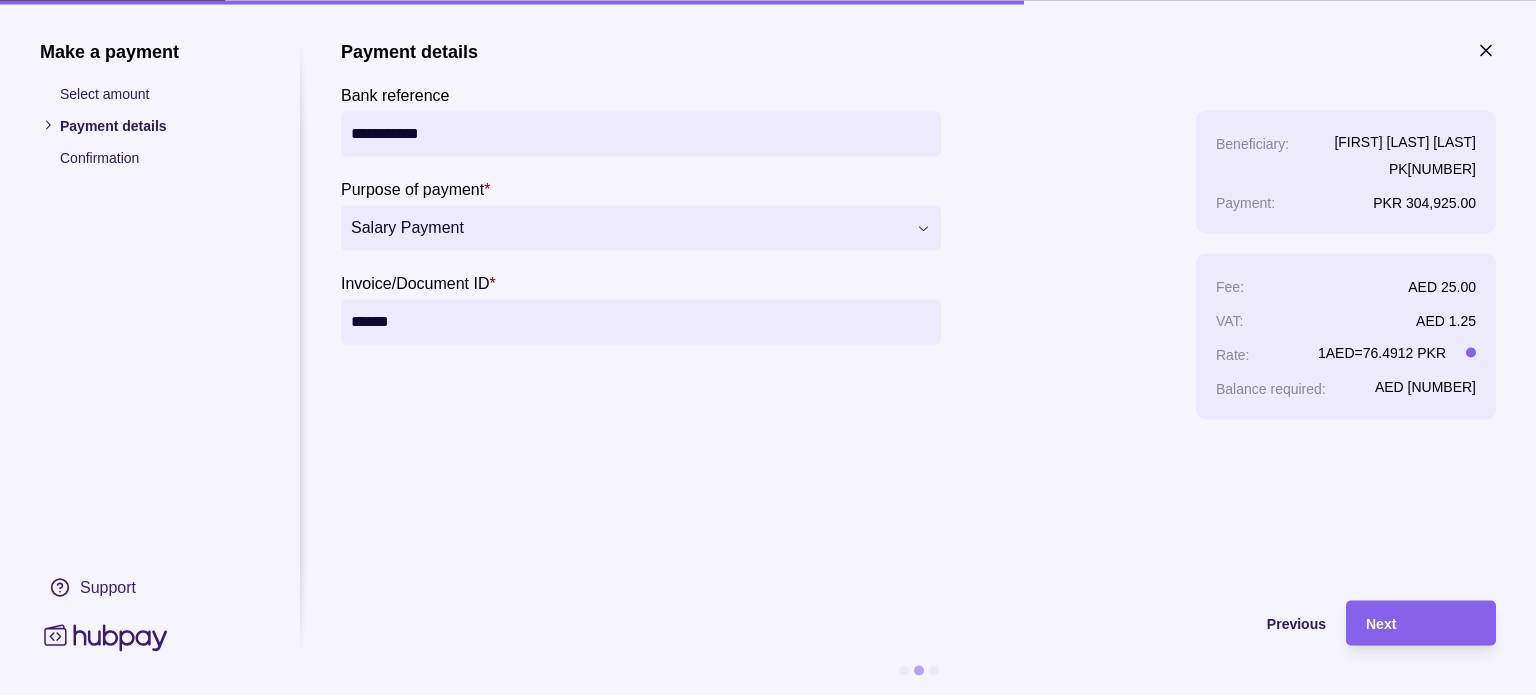 type on "******" 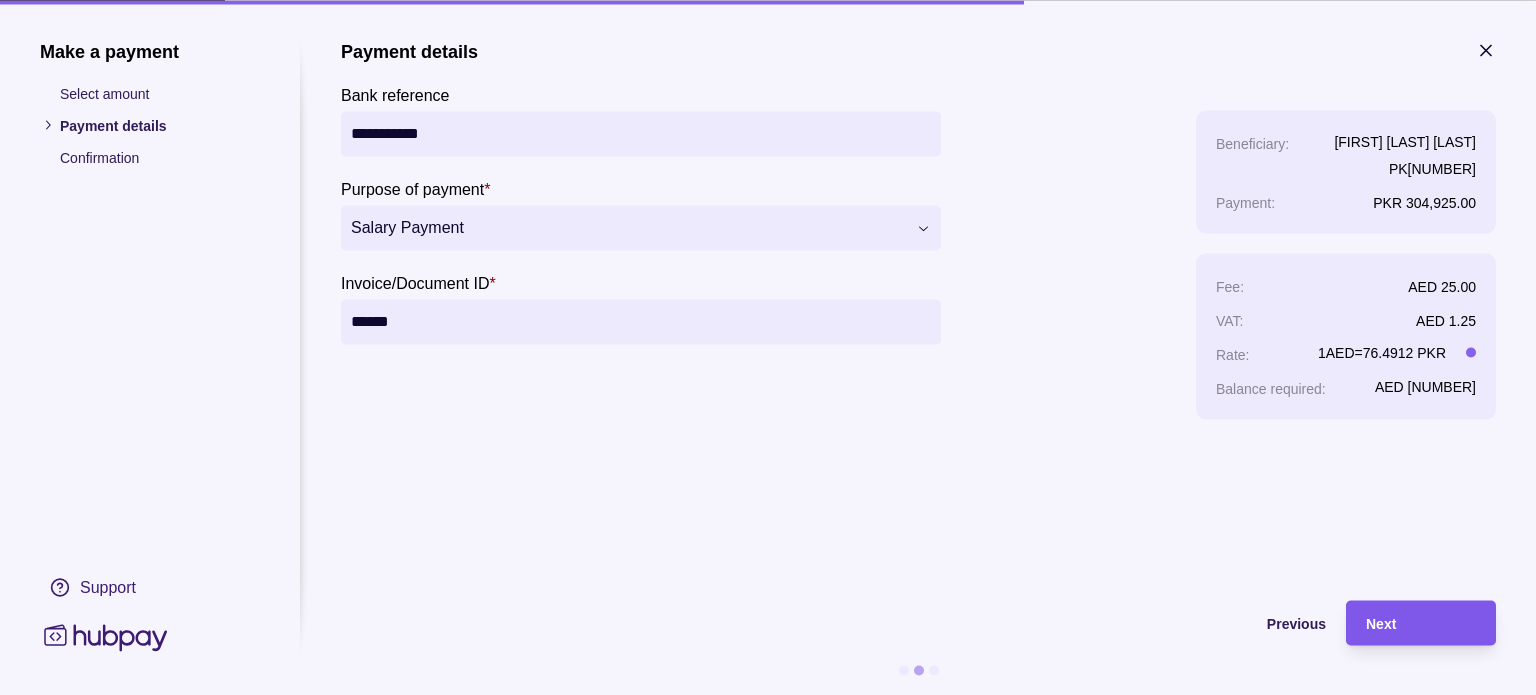click on "Next" at bounding box center [1421, 623] 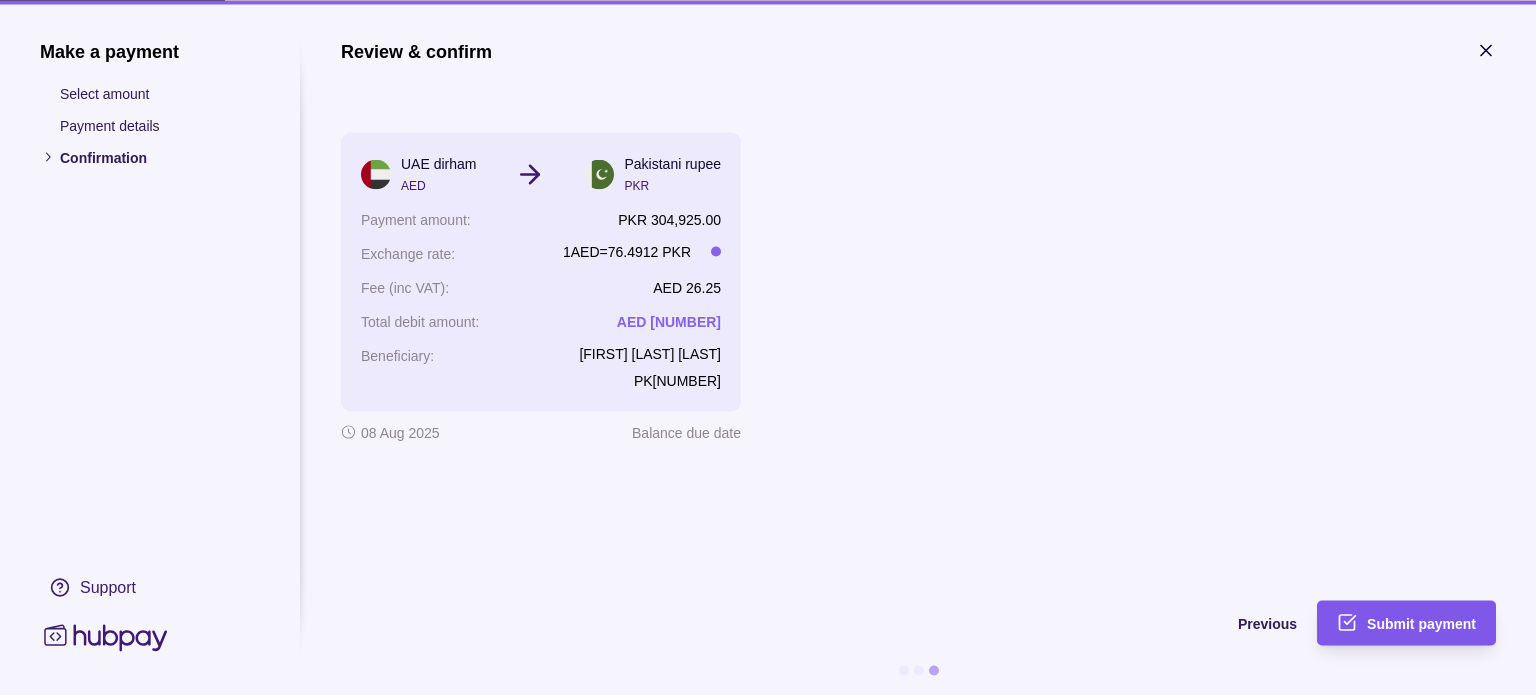click on "Submit payment" at bounding box center [1421, 624] 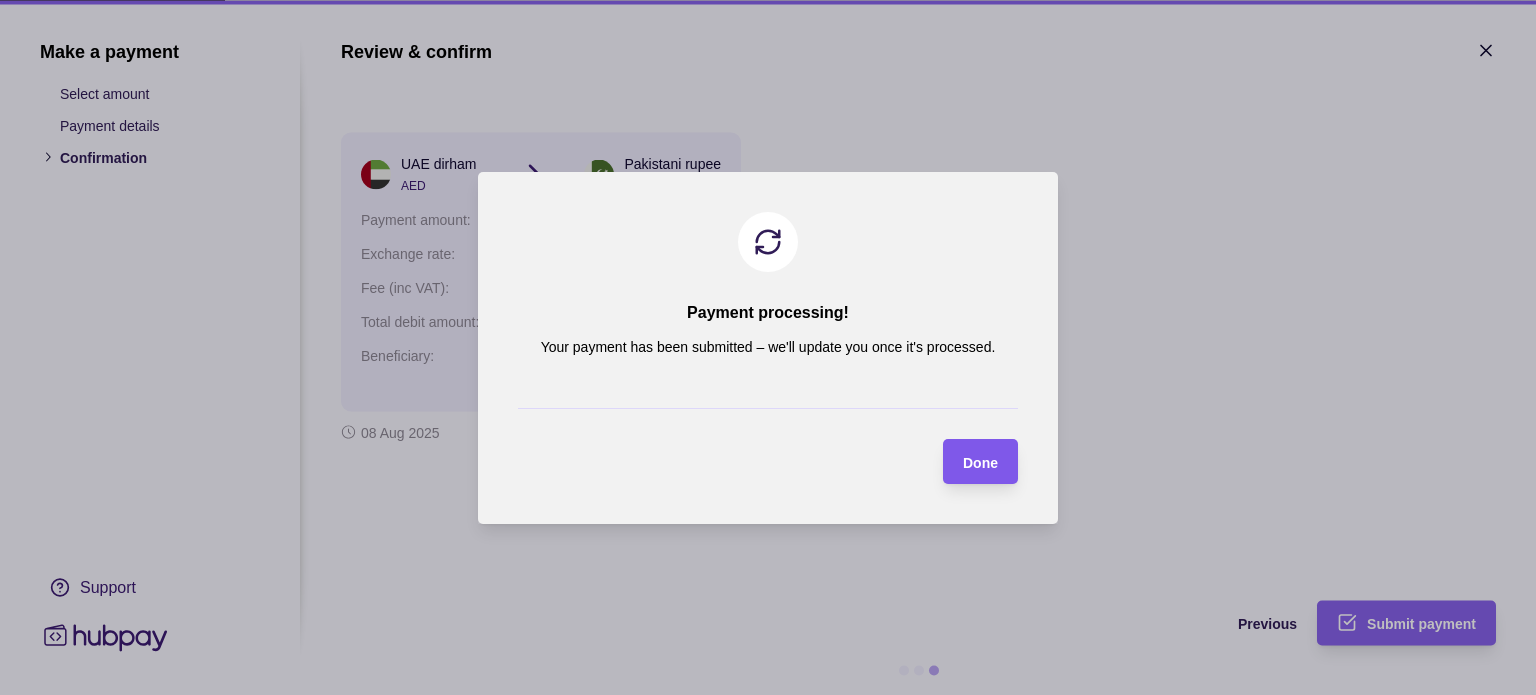 click on "Done" at bounding box center [980, 462] 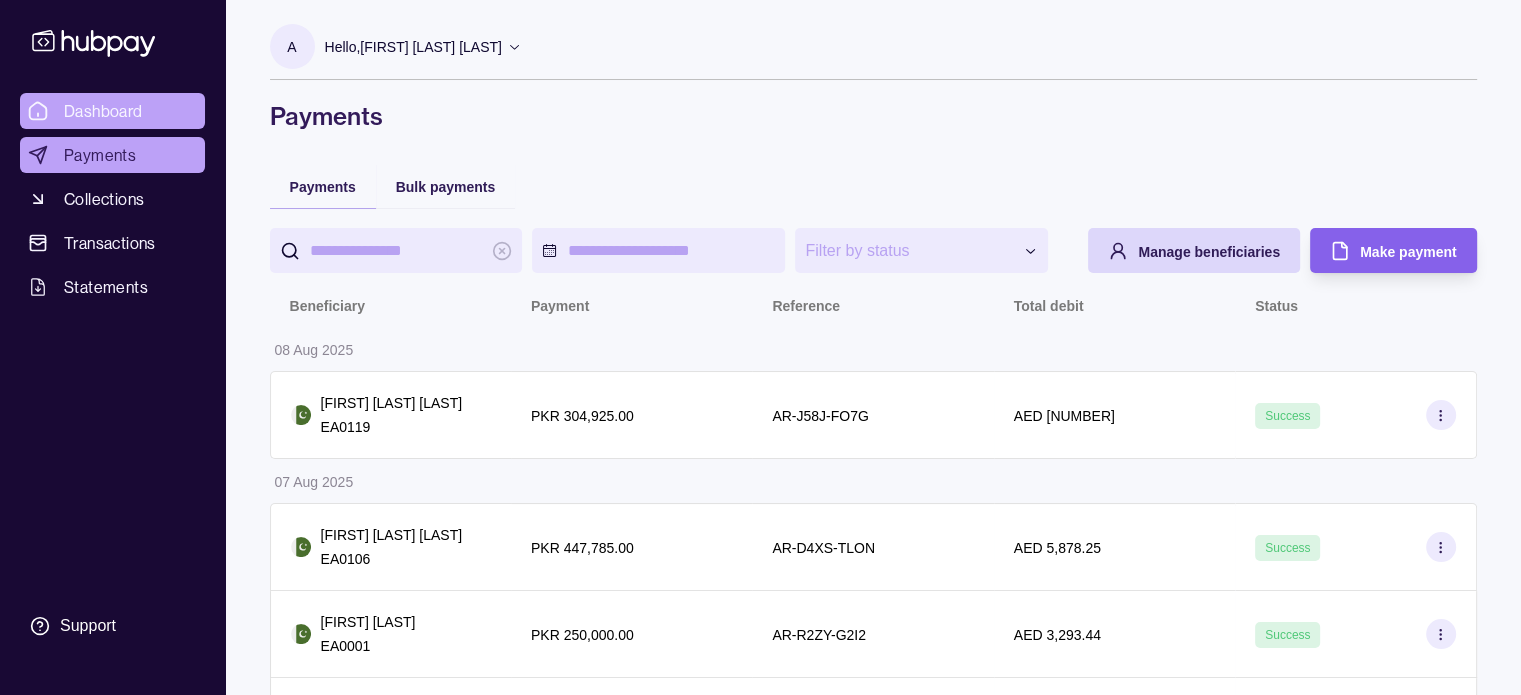 click on "Dashboard" at bounding box center [103, 111] 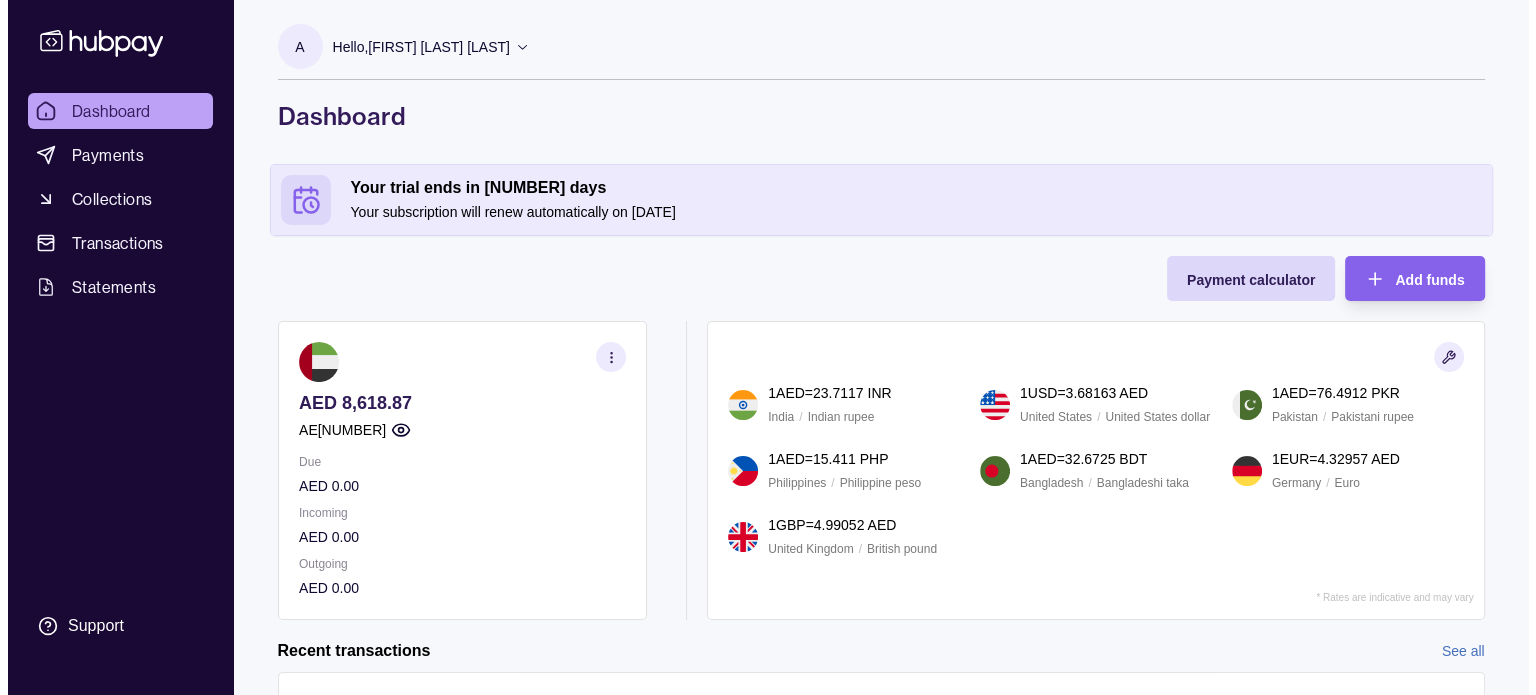 scroll, scrollTop: 0, scrollLeft: 0, axis: both 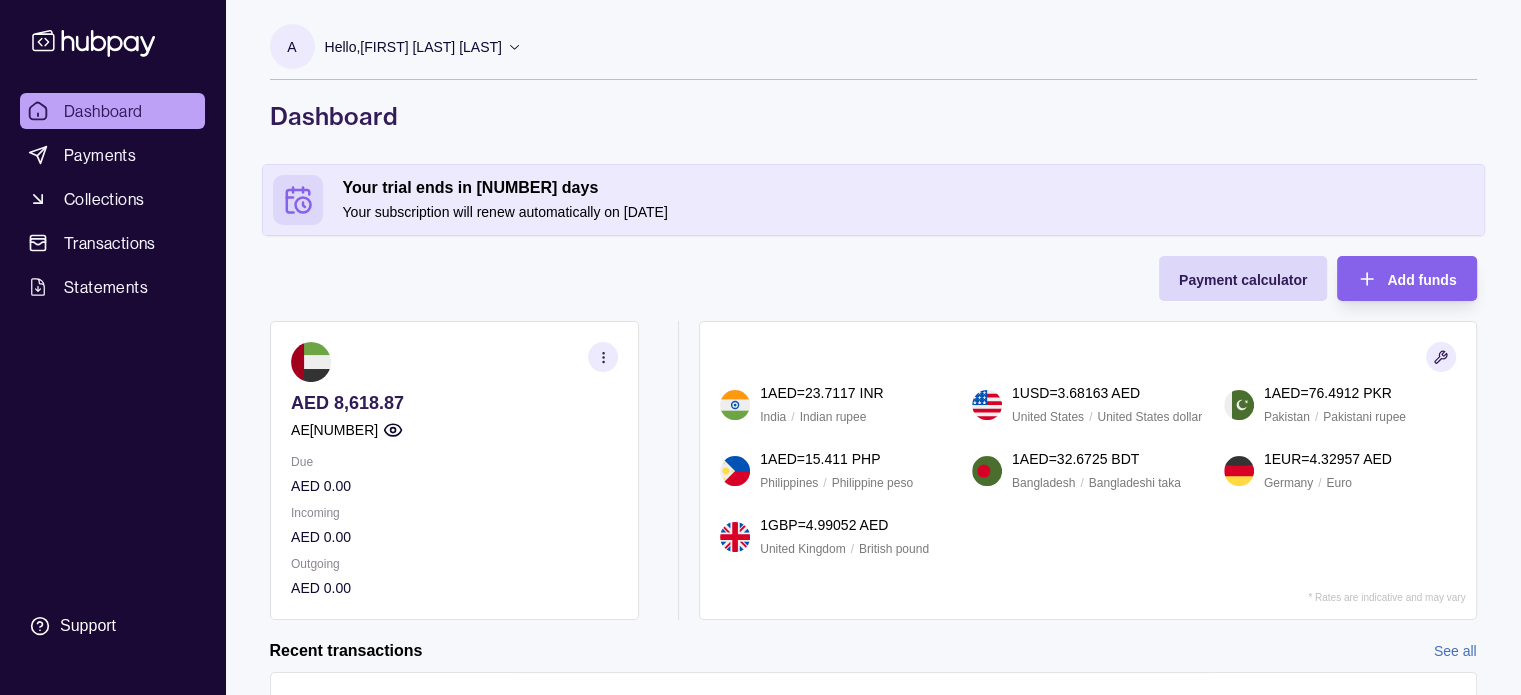 click on "Hello, [FIRST] [LAST] [LAST]" at bounding box center [413, 47] 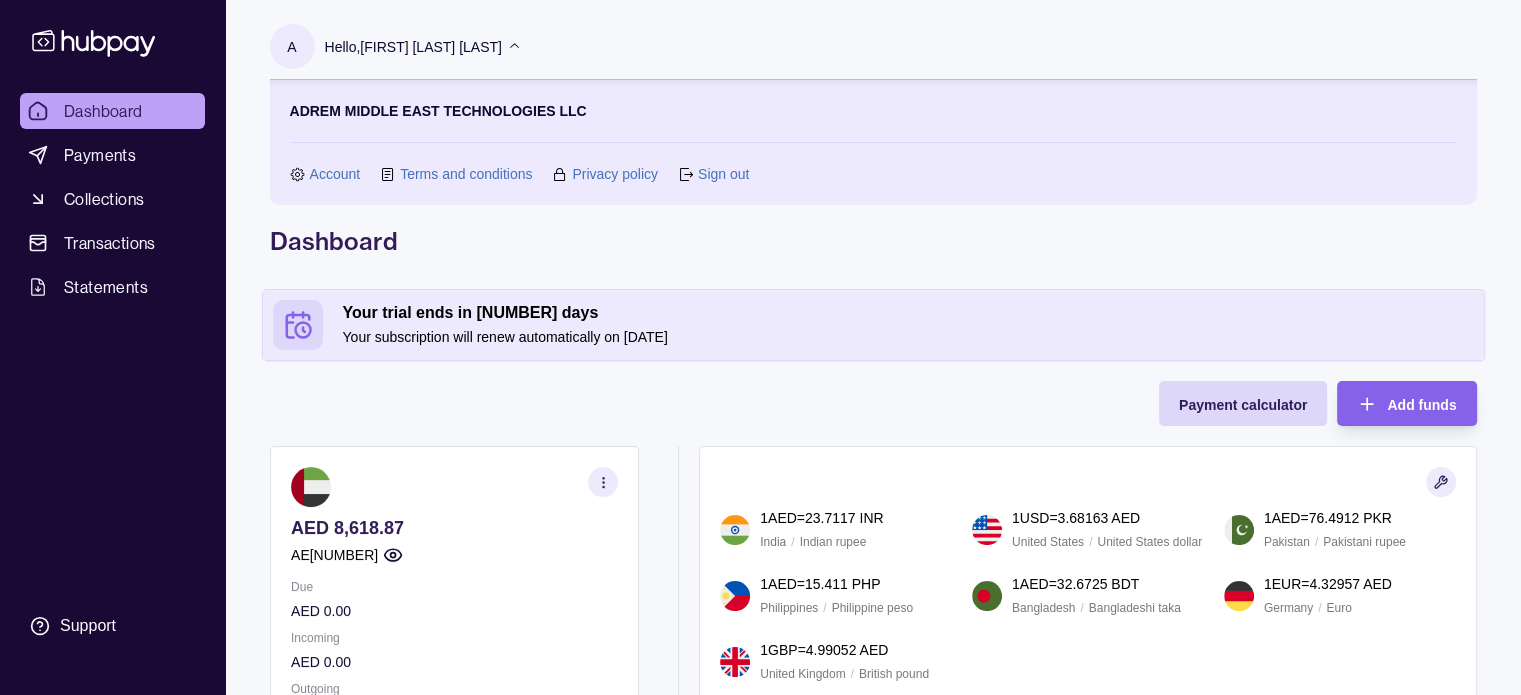 click on "Sign out" at bounding box center [723, 174] 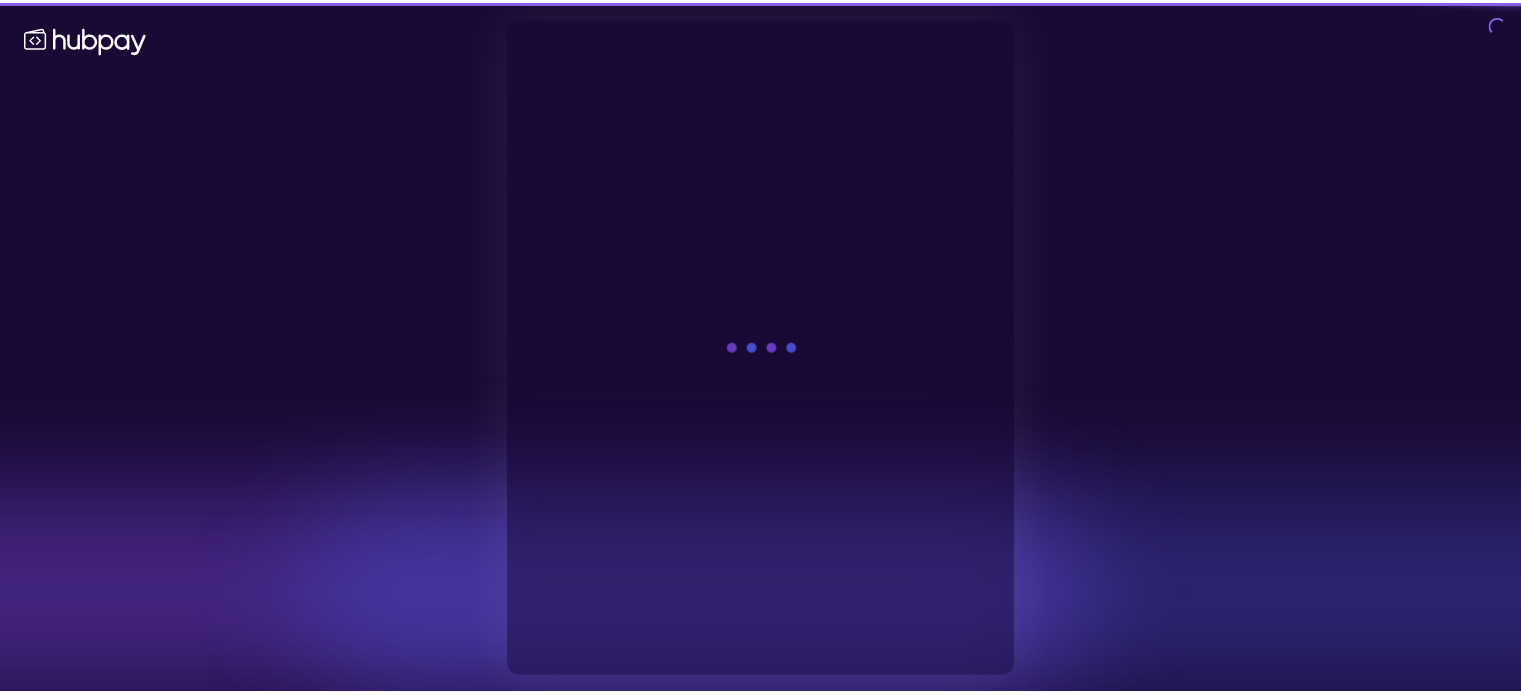 scroll, scrollTop: 0, scrollLeft: 0, axis: both 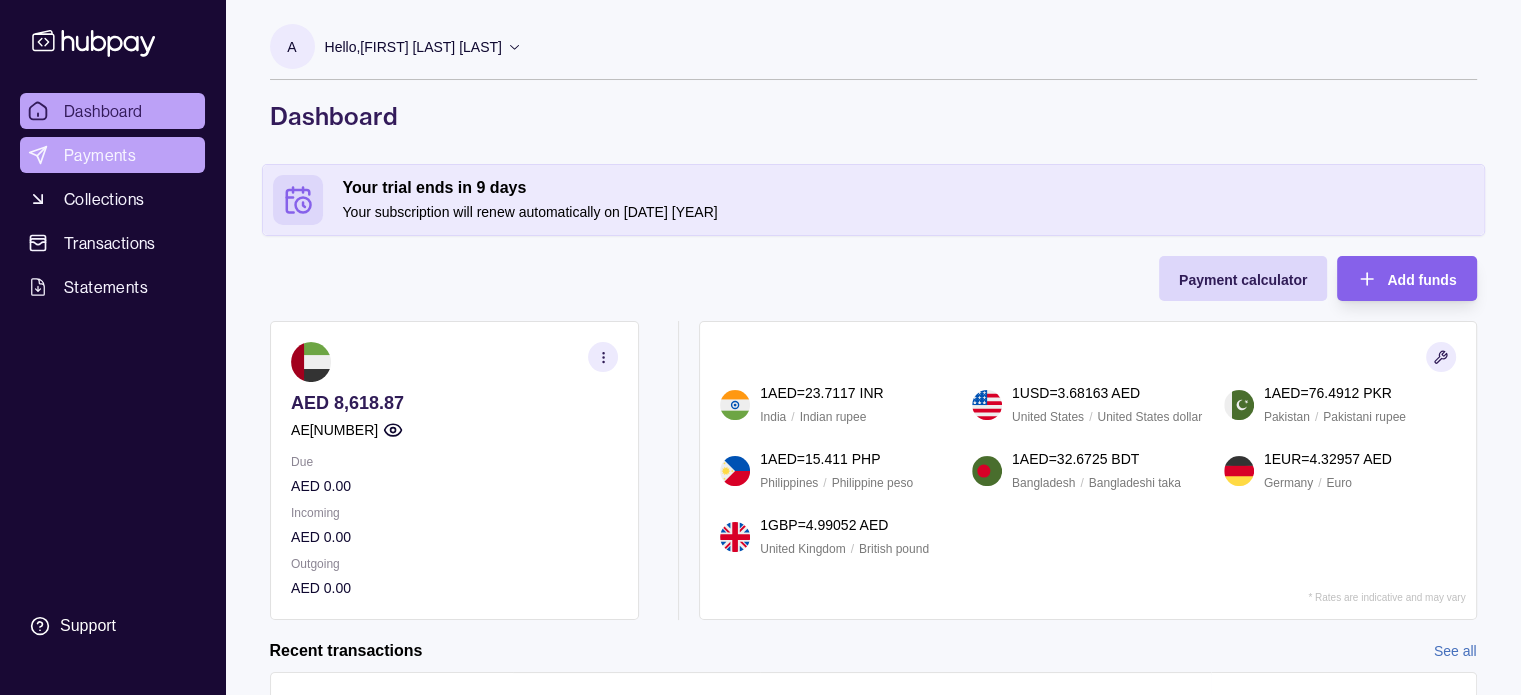 click on "Payments" at bounding box center (100, 155) 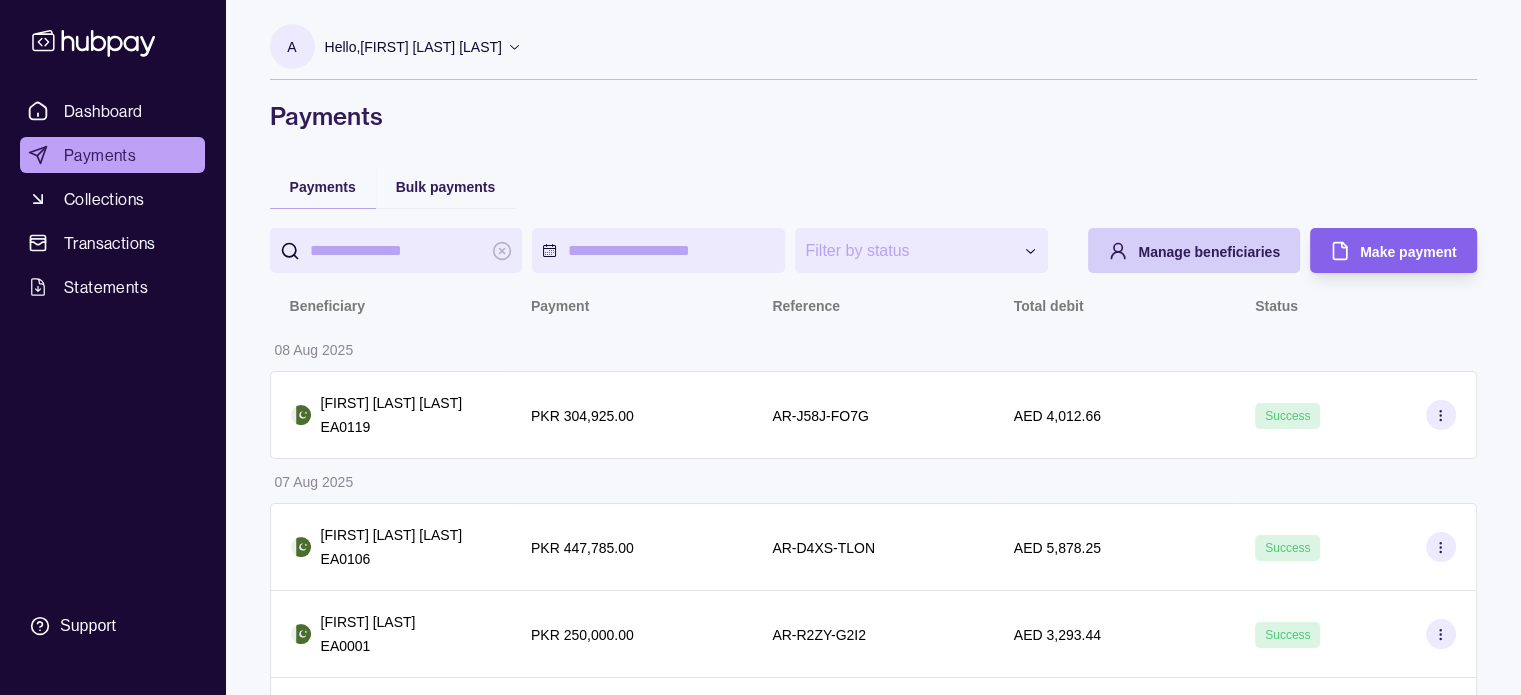 click on "Manage beneficiaries" at bounding box center (1209, 252) 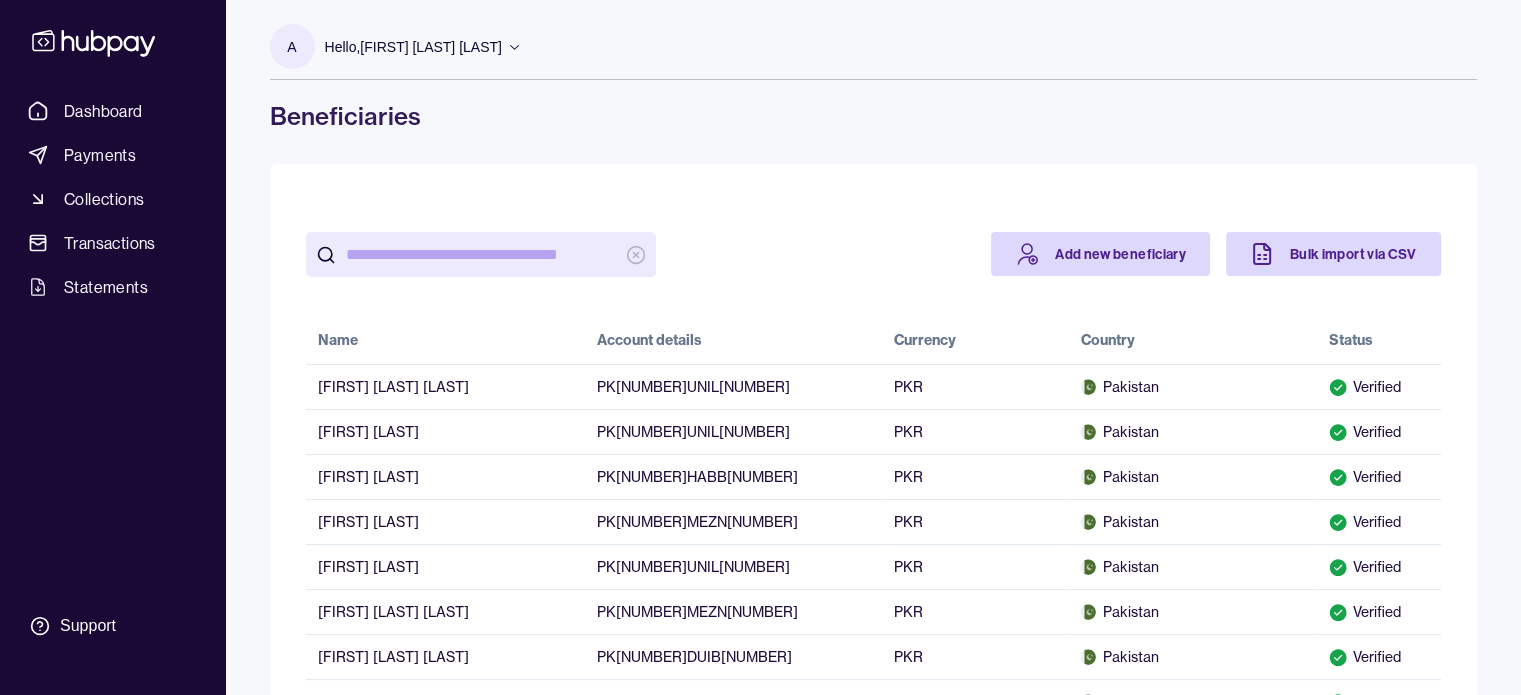 click at bounding box center [481, 254] 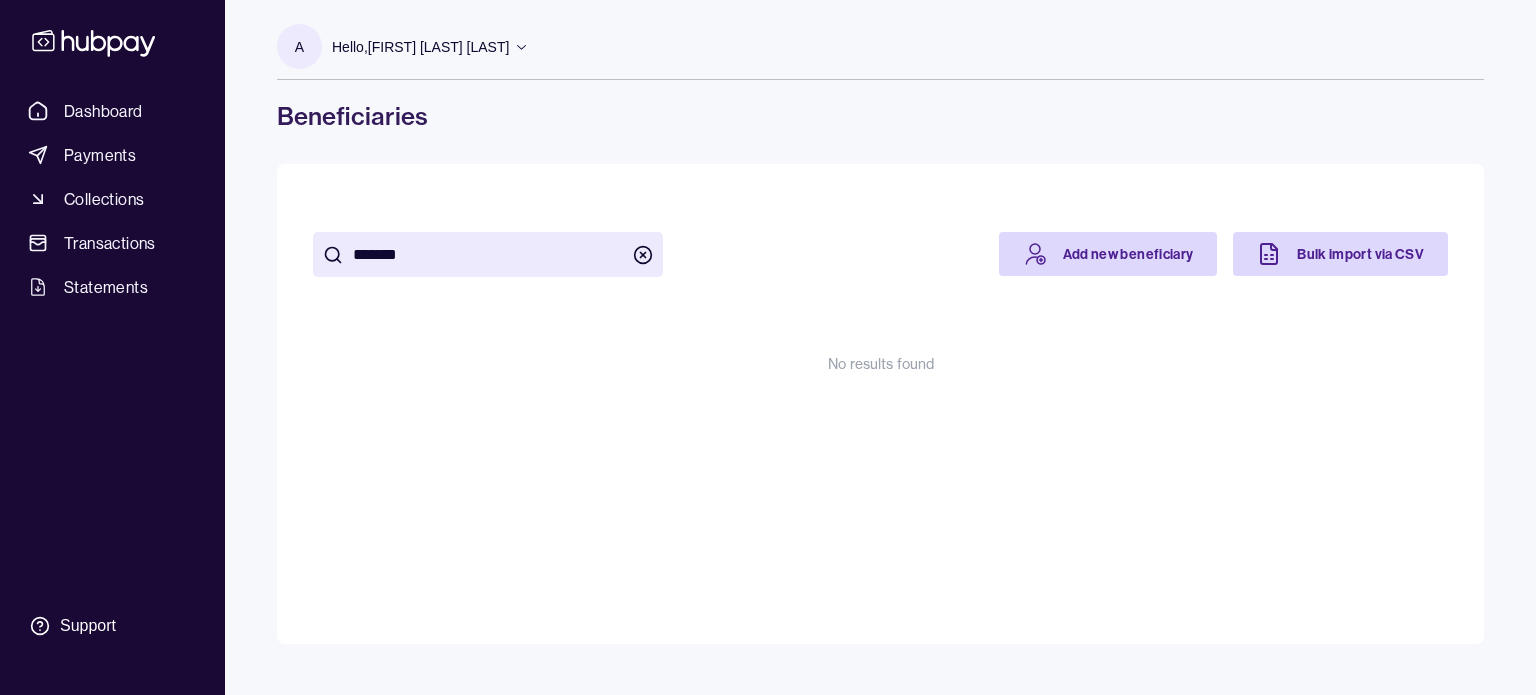 drag, startPoint x: 448, startPoint y: 259, endPoint x: 323, endPoint y: 268, distance: 125.32358 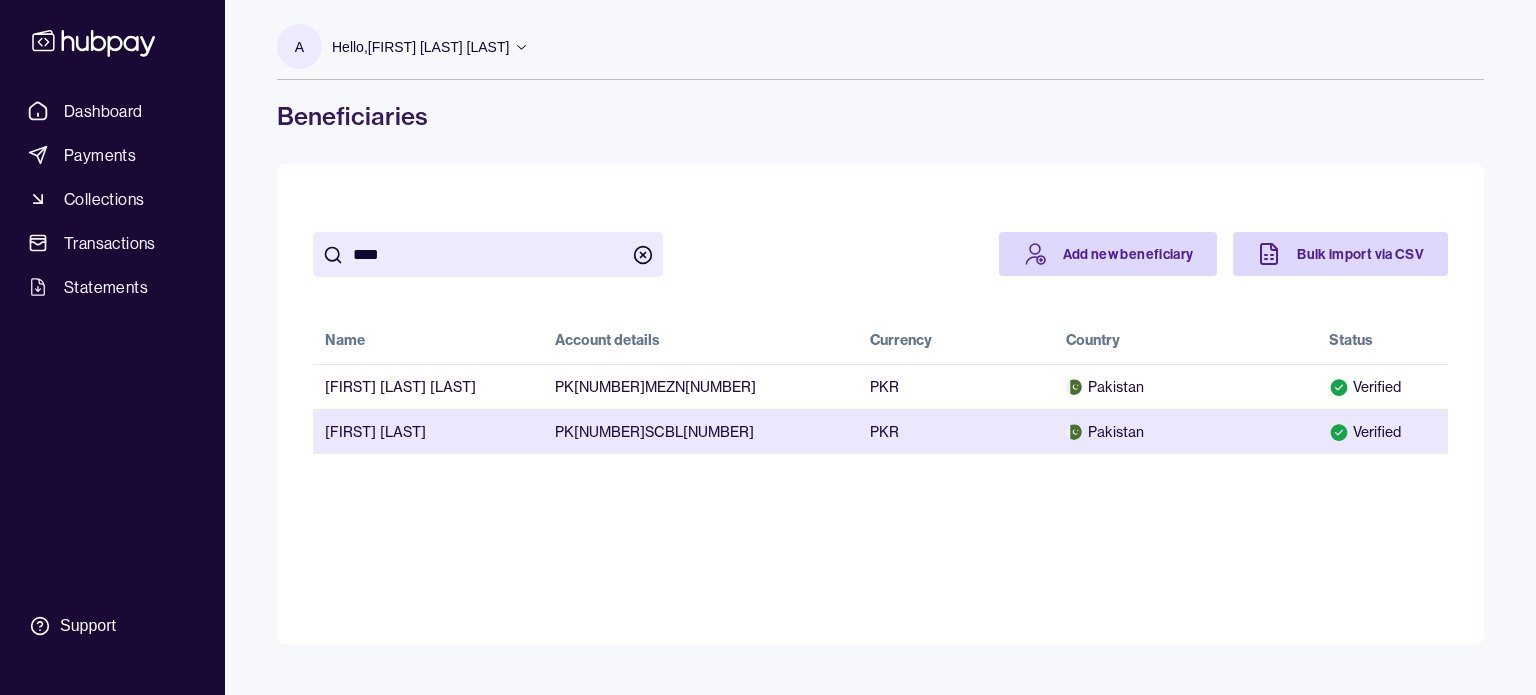 type on "****" 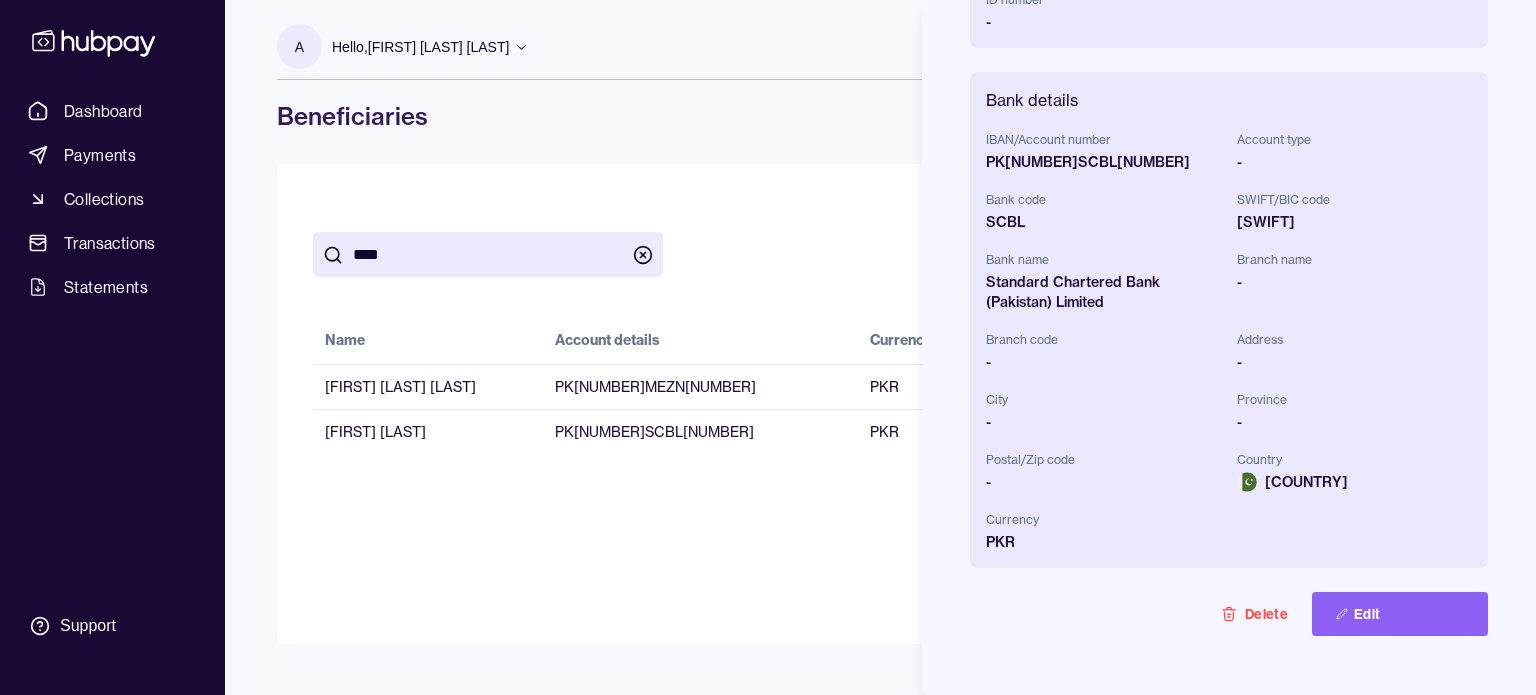 scroll, scrollTop: 560, scrollLeft: 0, axis: vertical 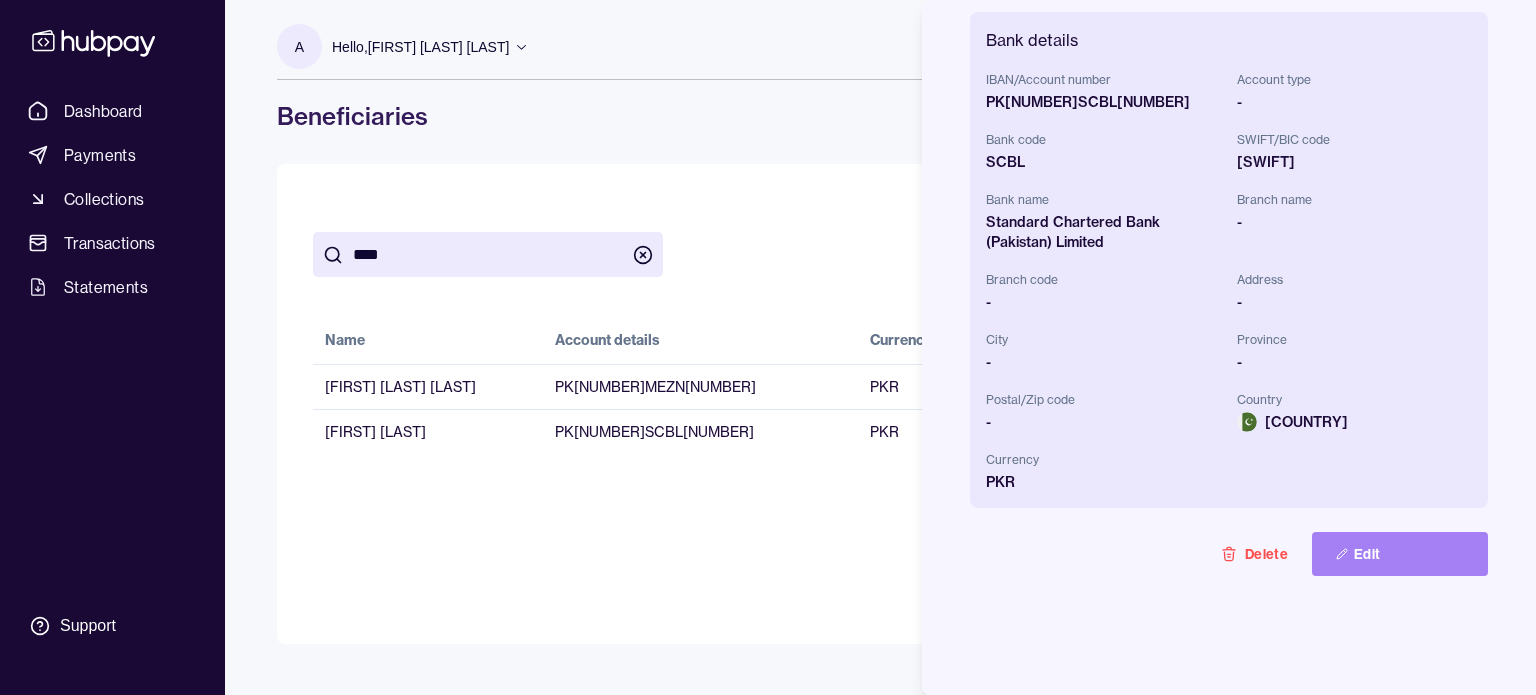 click on "Edit" at bounding box center [1400, 554] 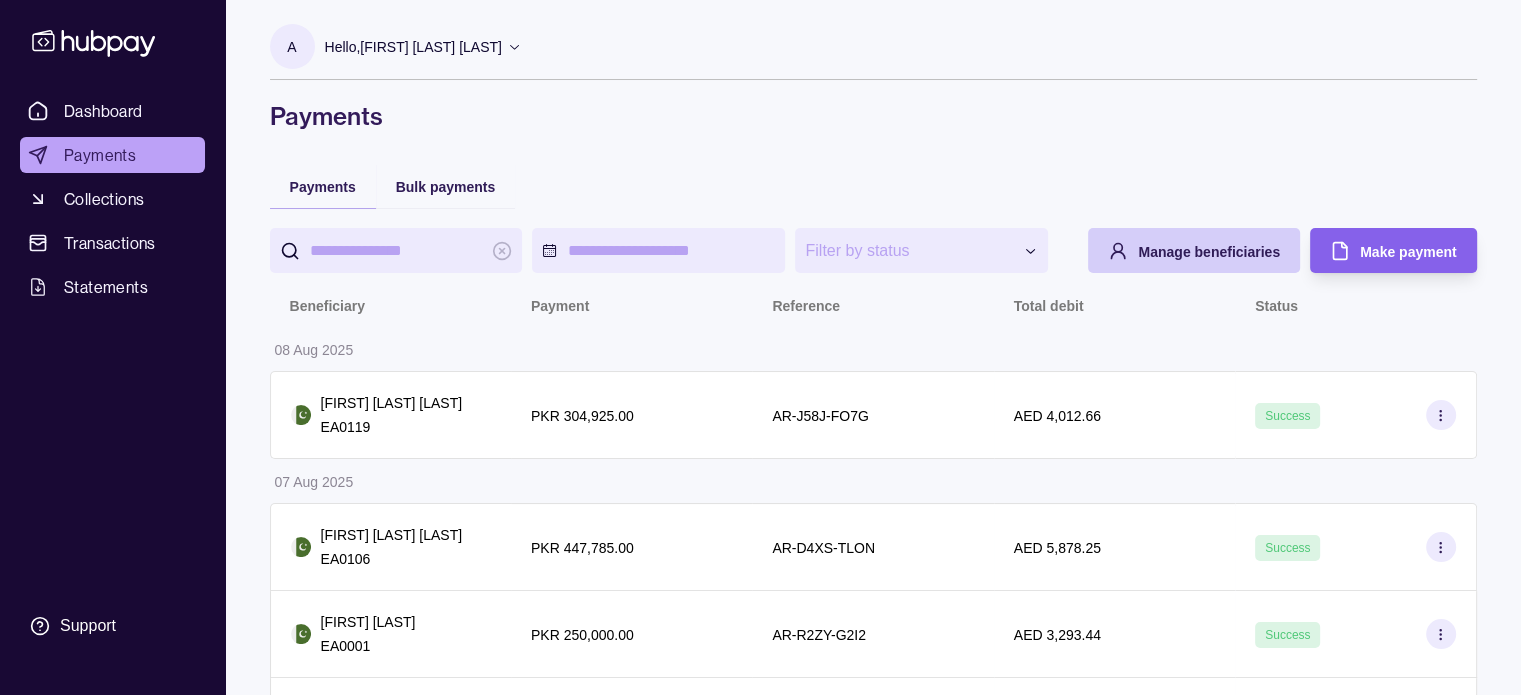click on "Manage beneficiaries" at bounding box center [1209, 251] 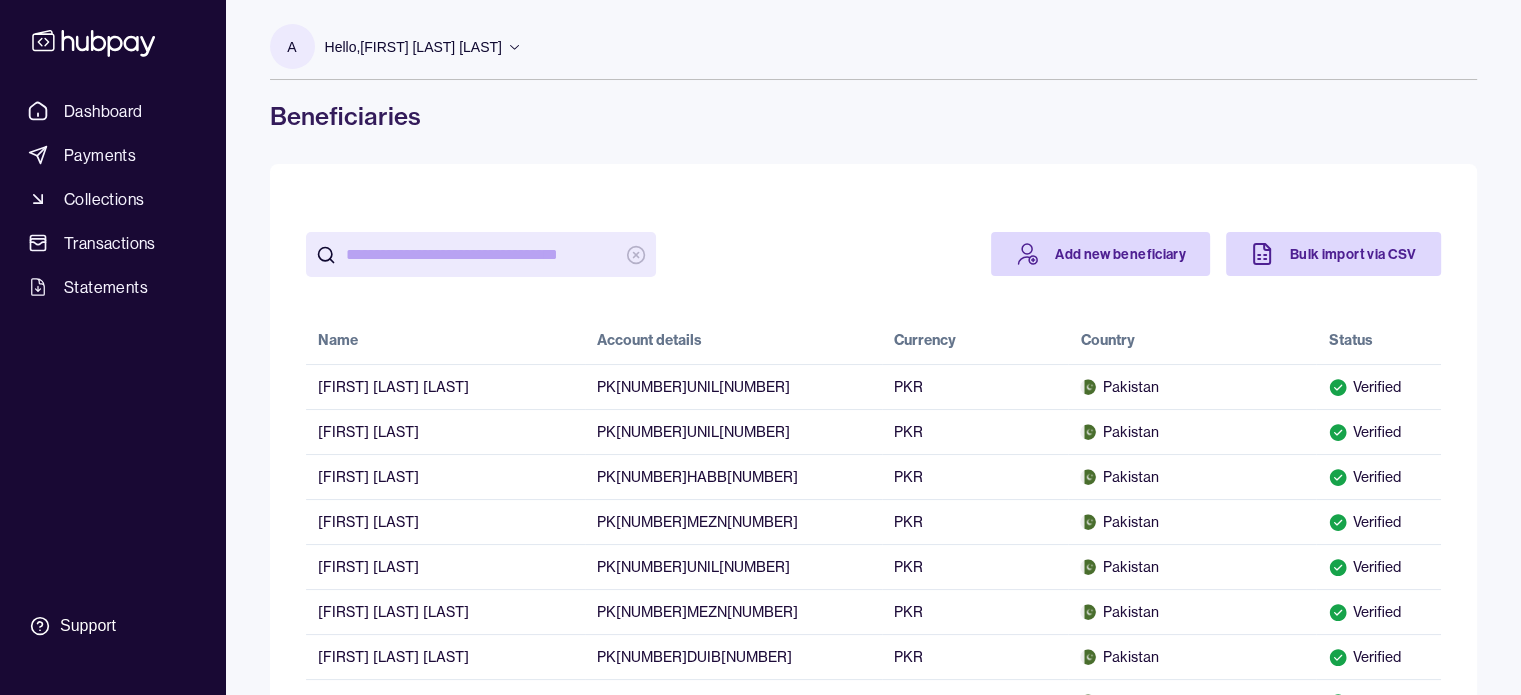 click at bounding box center (481, 254) 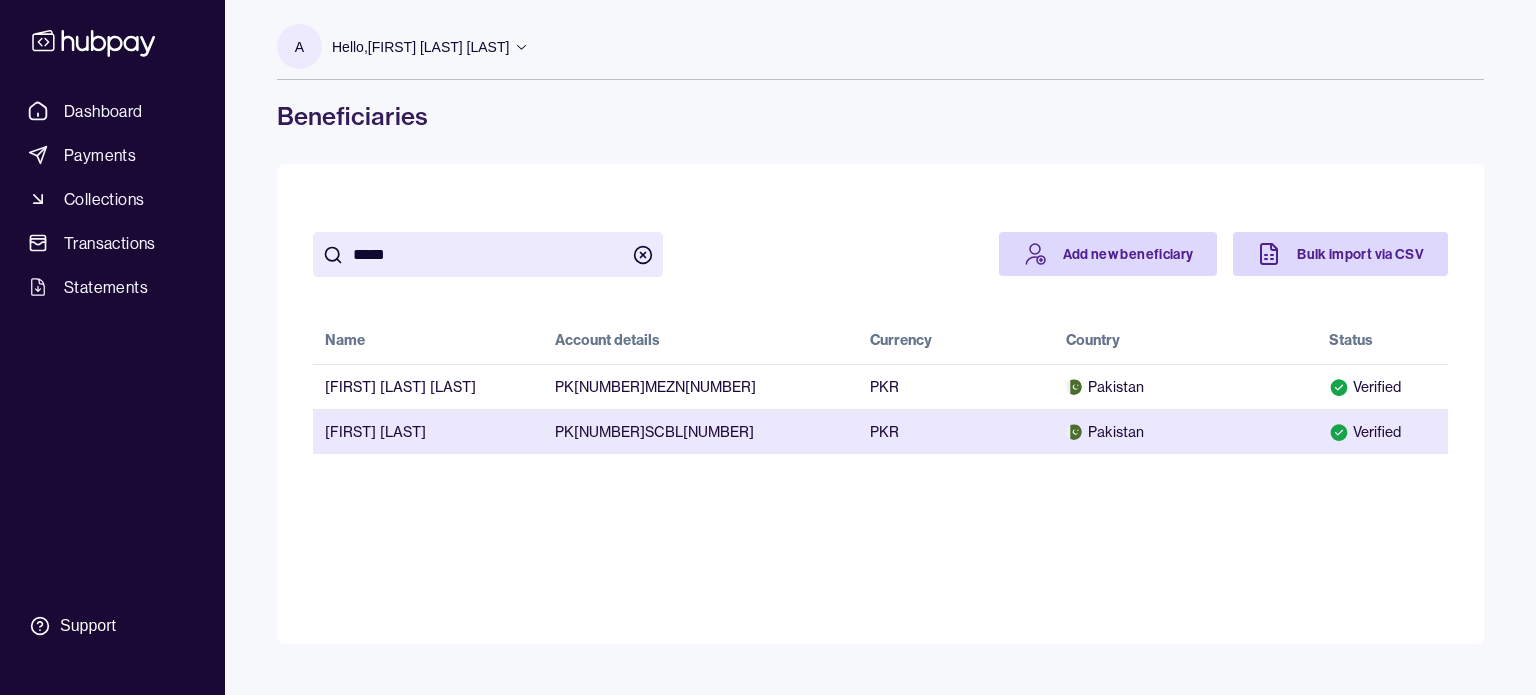 type on "*****" 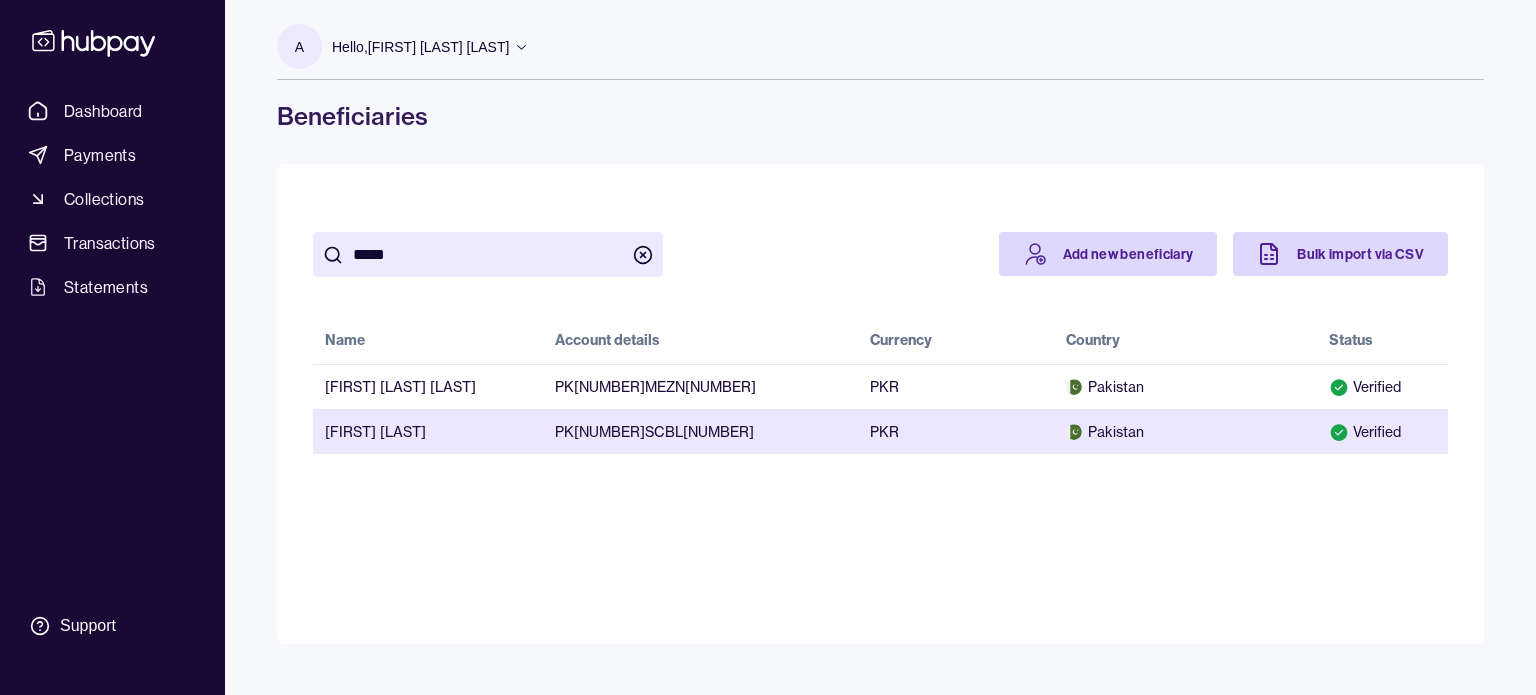 click on "[FIRST] [LAST]" at bounding box center (428, 431) 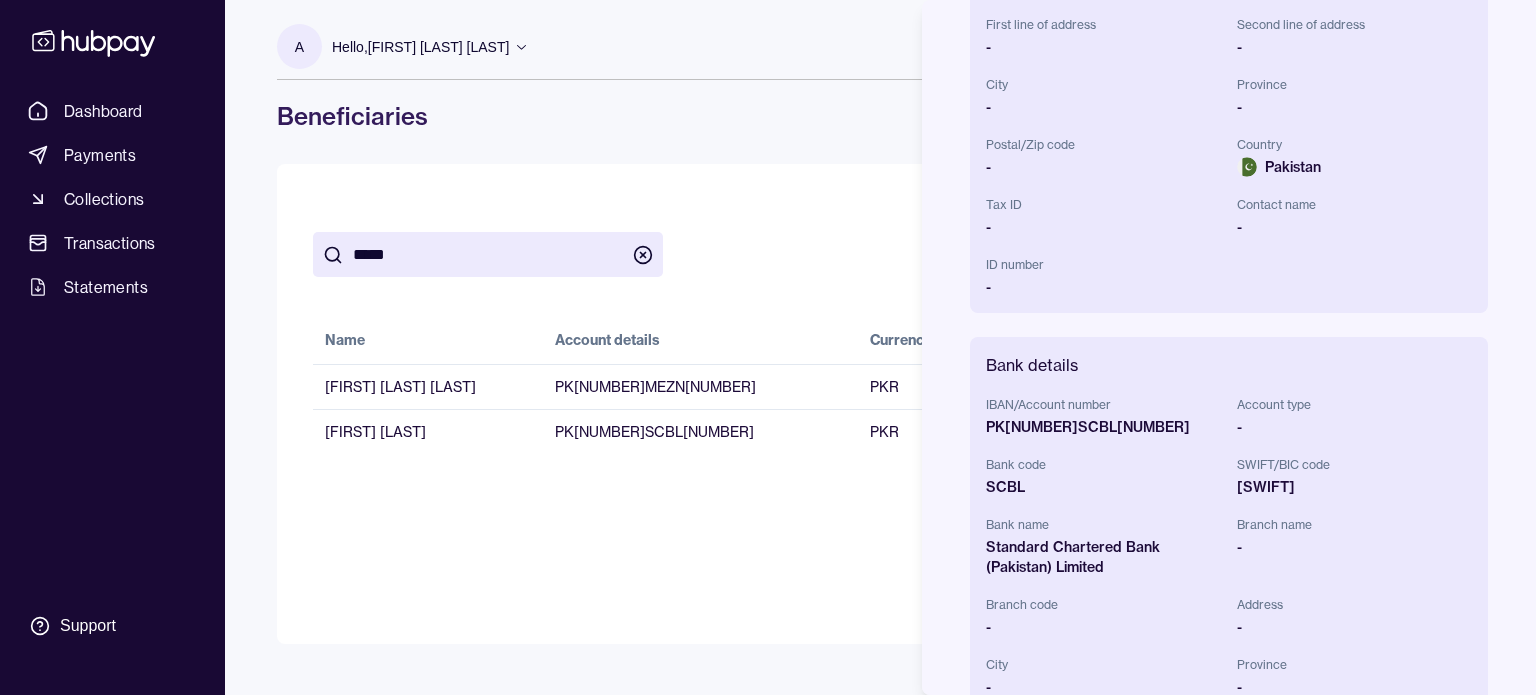 scroll, scrollTop: 560, scrollLeft: 0, axis: vertical 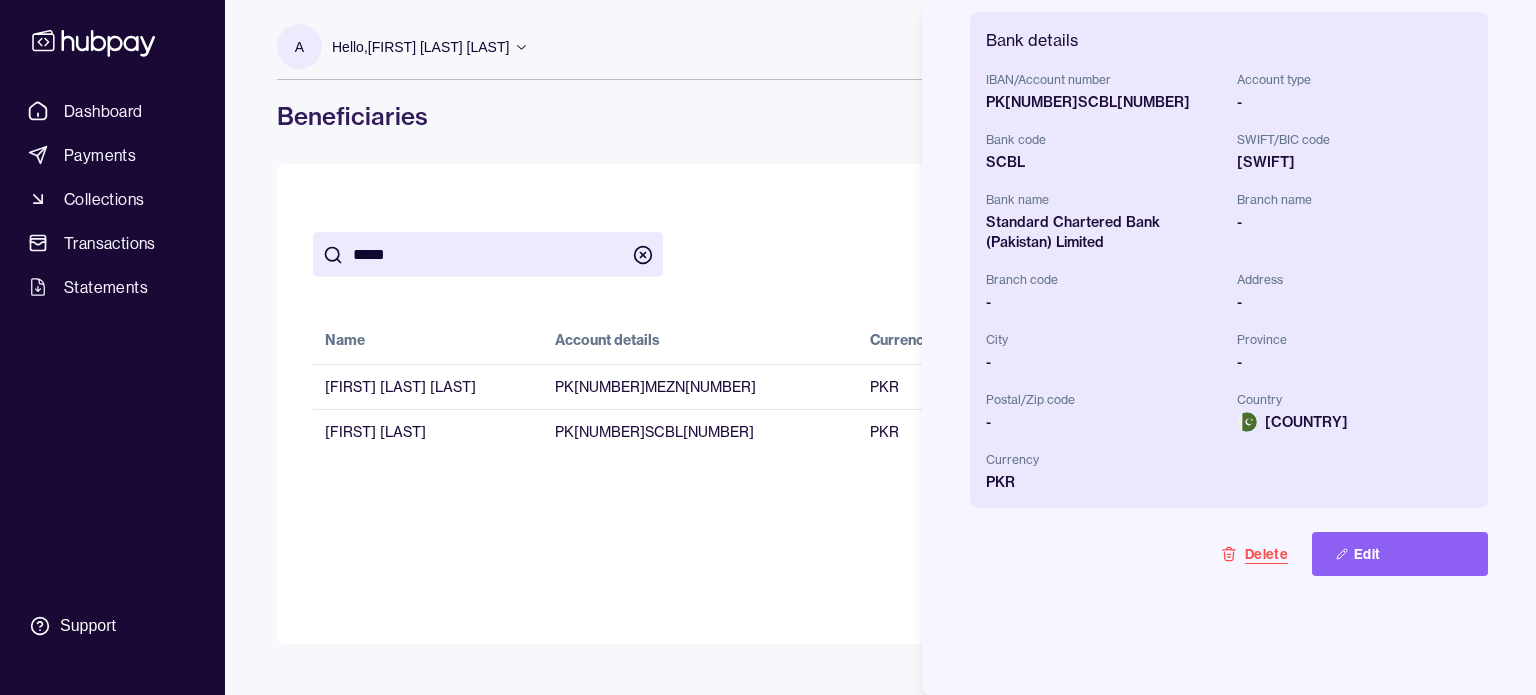 click on "Delete" at bounding box center (1254, 554) 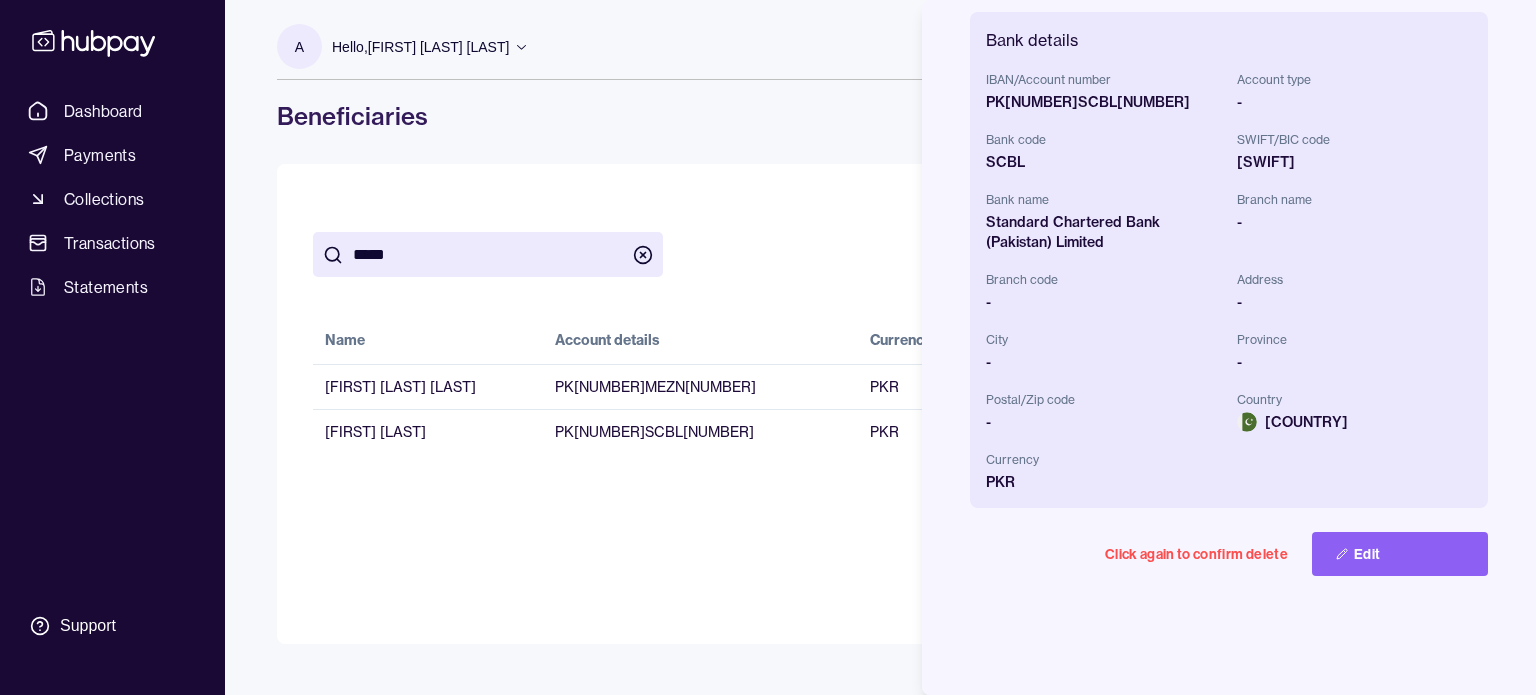 click on "Click again to confirm delete" at bounding box center [1196, 554] 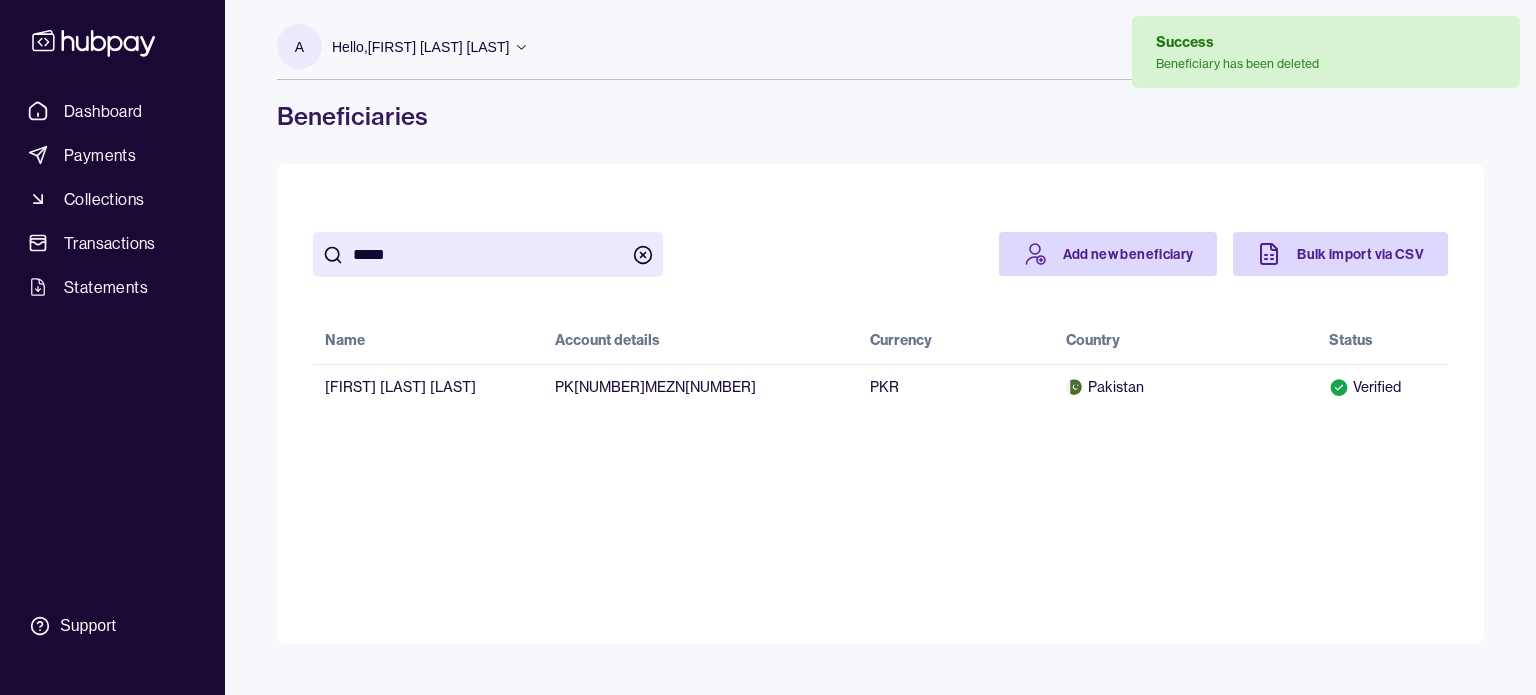click on "*****" at bounding box center [488, 254] 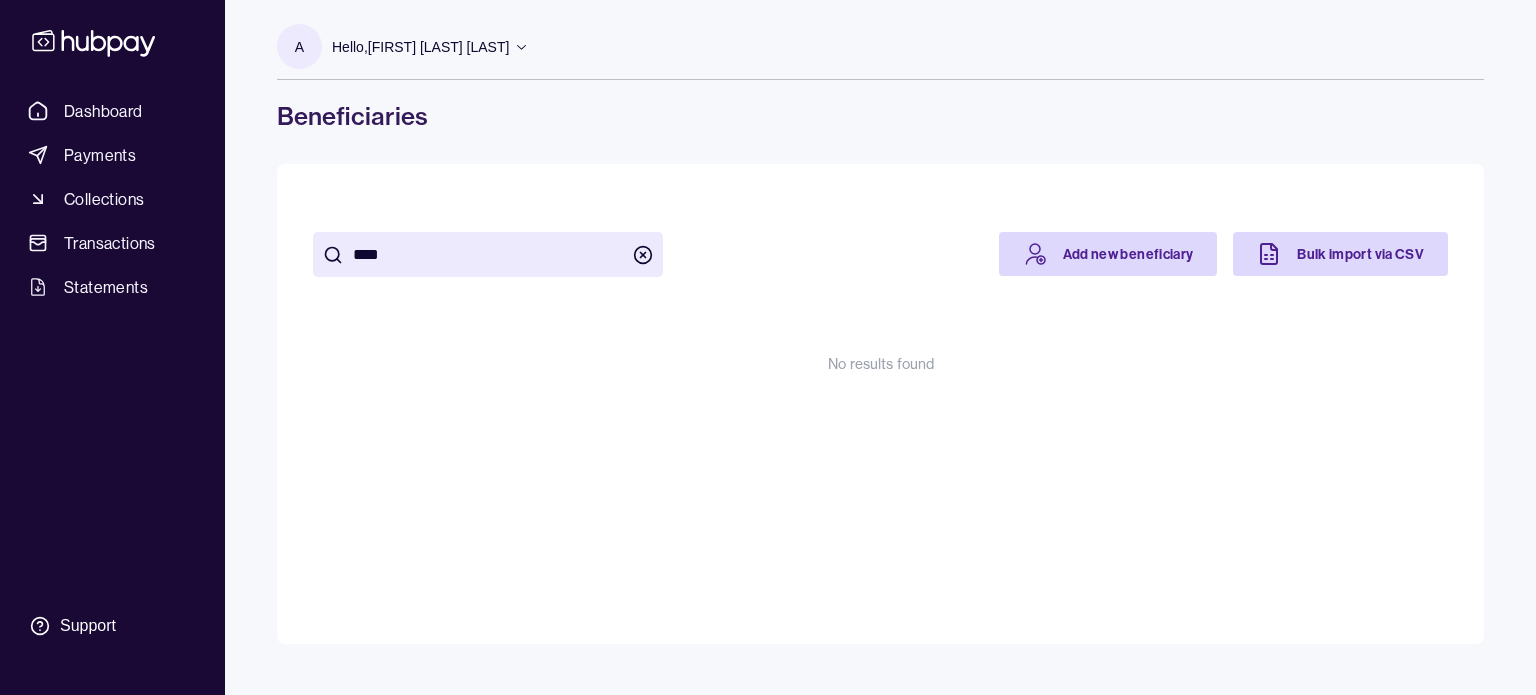 click on "****" at bounding box center [488, 254] 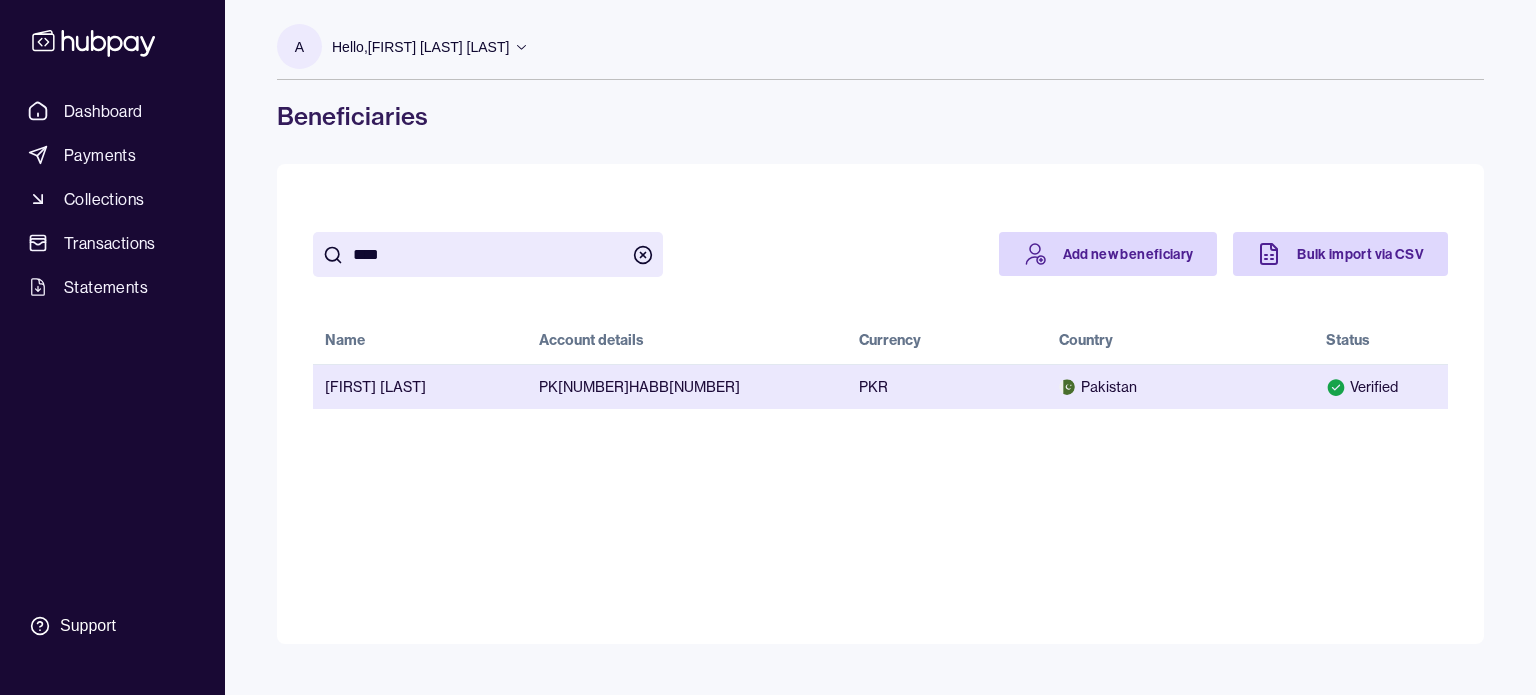 click on "[FIRST] [LAST]" at bounding box center (420, 386) 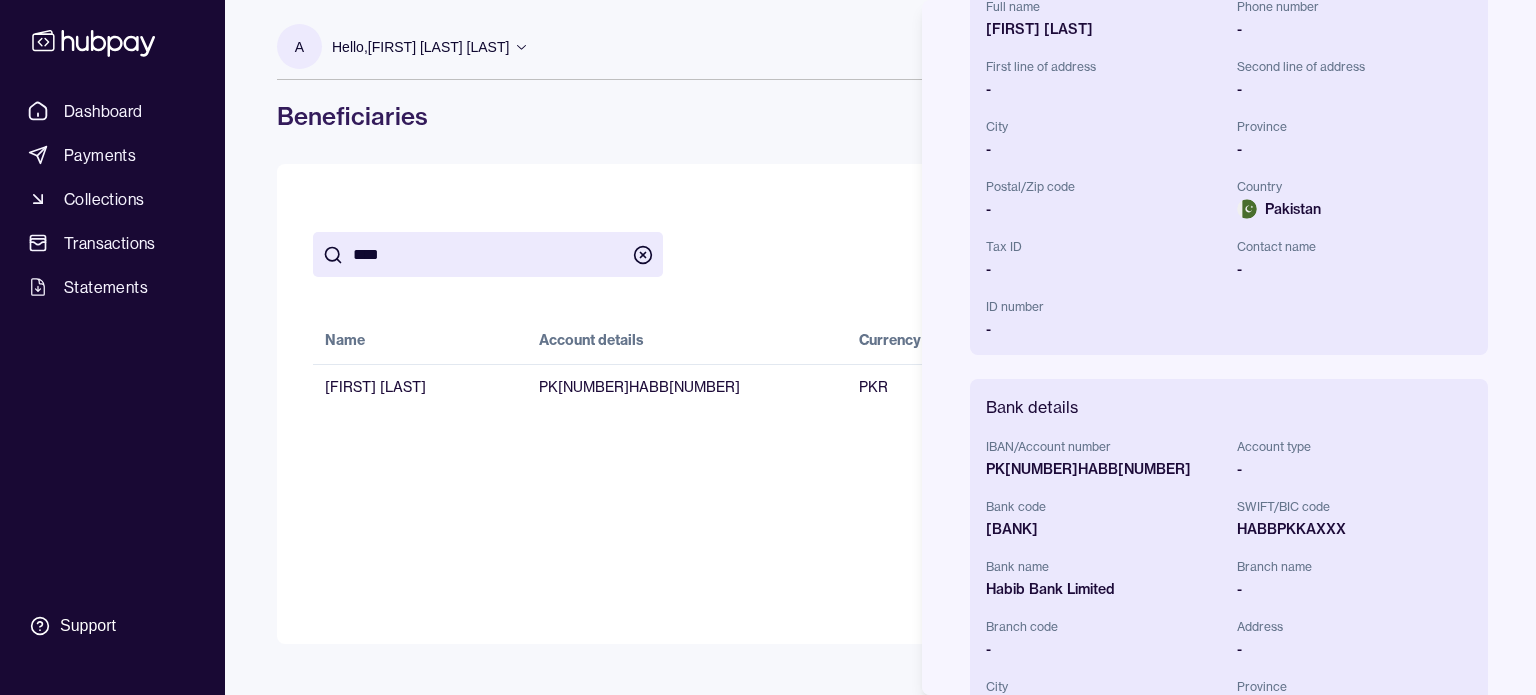 scroll, scrollTop: 540, scrollLeft: 0, axis: vertical 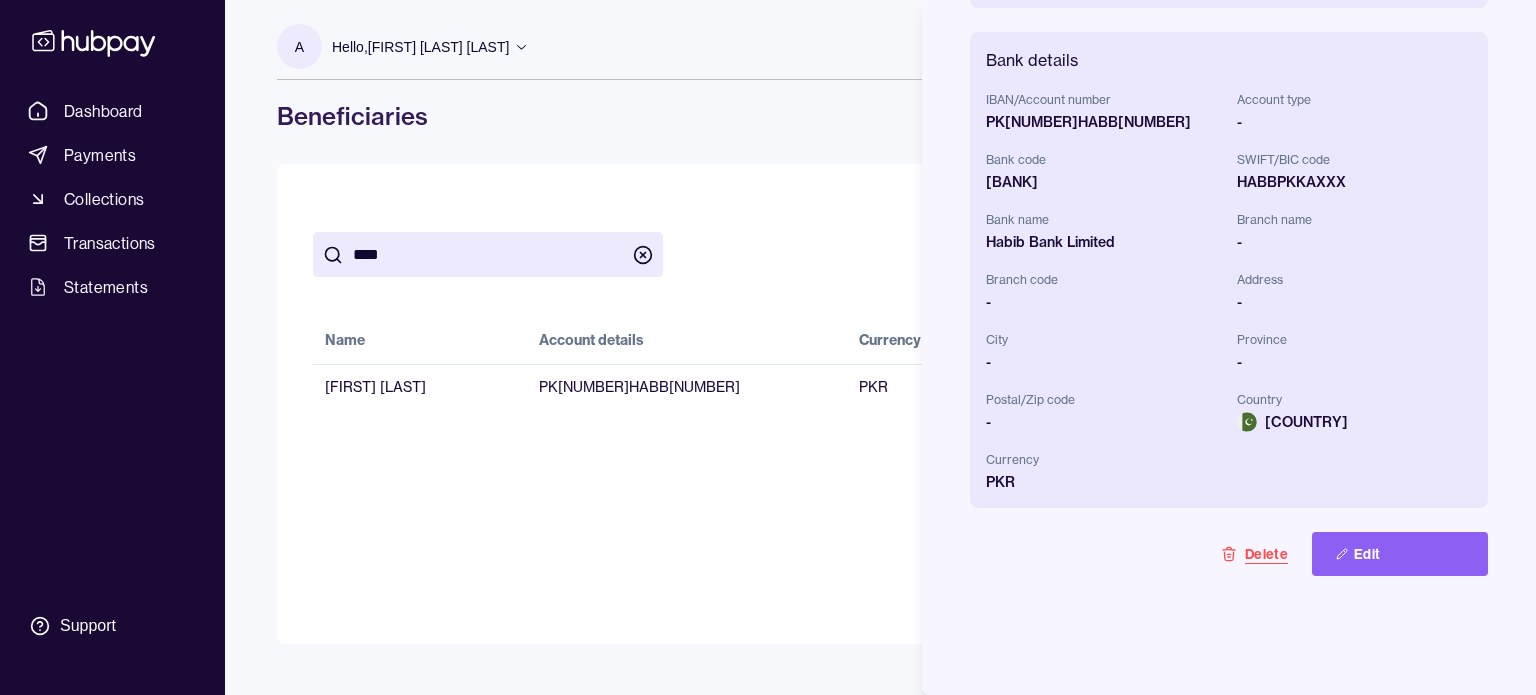click on "Delete" at bounding box center [1254, 554] 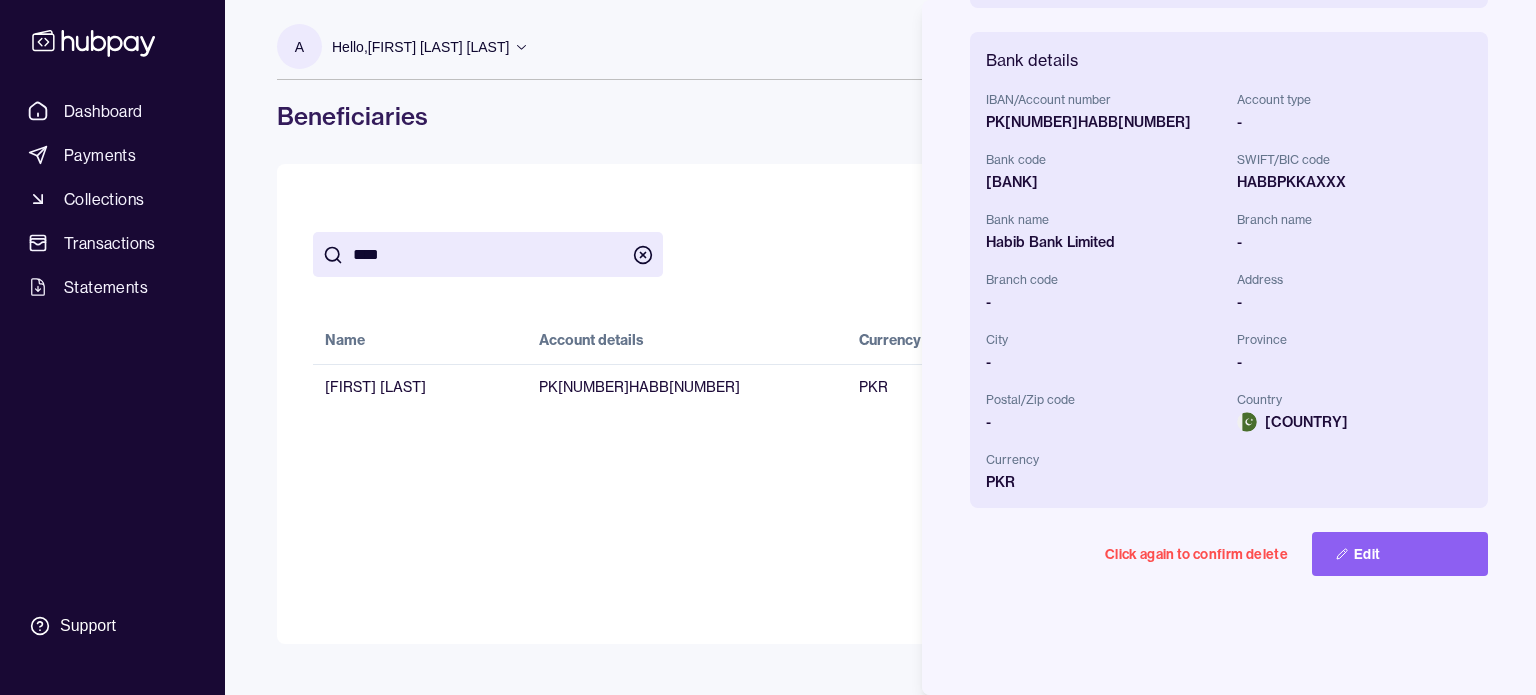 click on "Click again to confirm delete" at bounding box center (1196, 554) 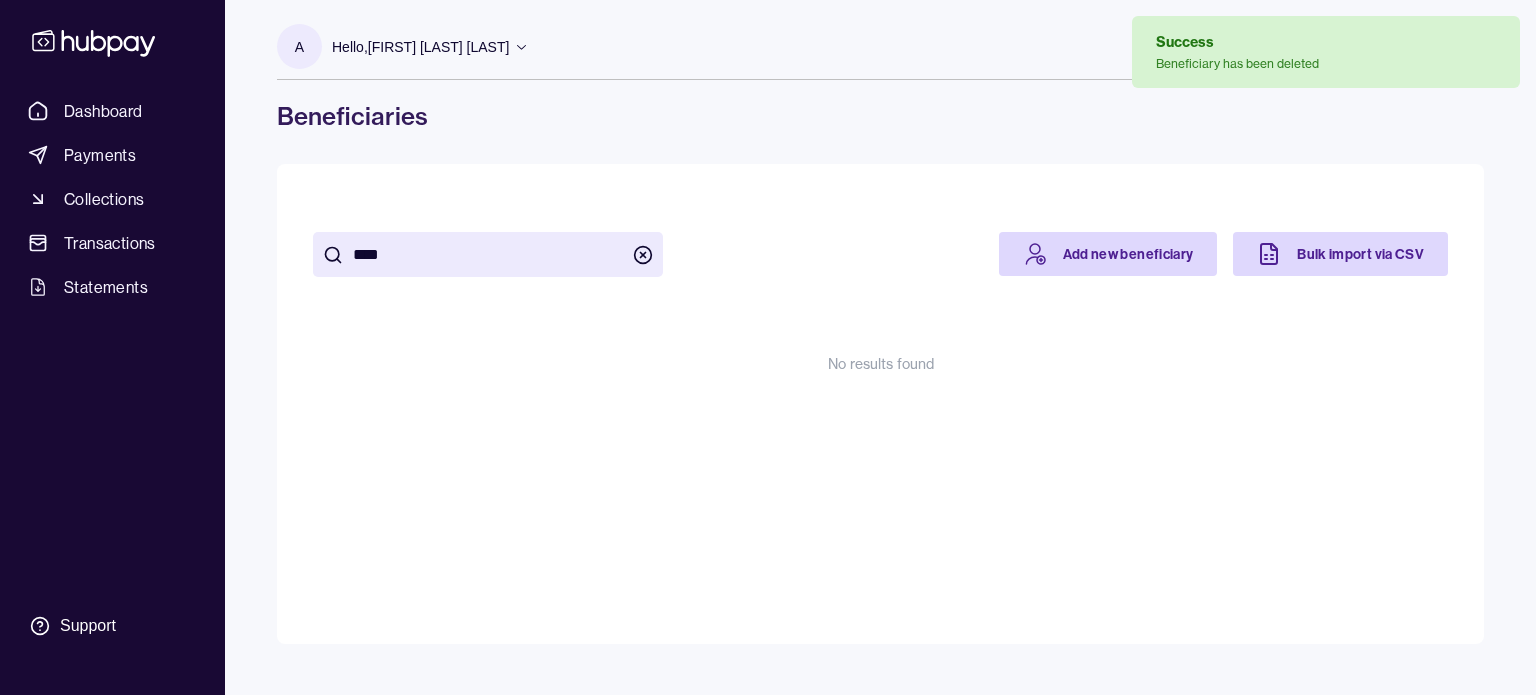 drag, startPoint x: 428, startPoint y: 258, endPoint x: 282, endPoint y: 247, distance: 146.4138 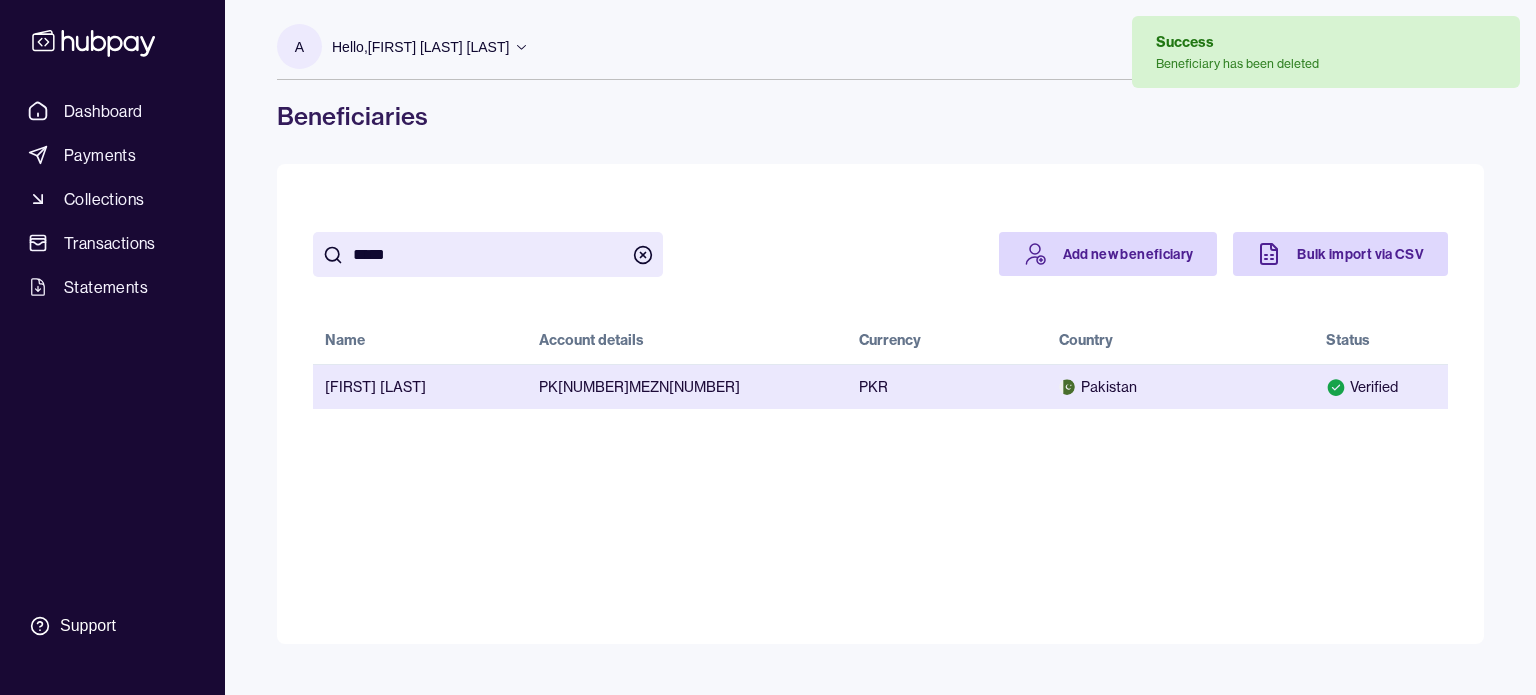 type on "*****" 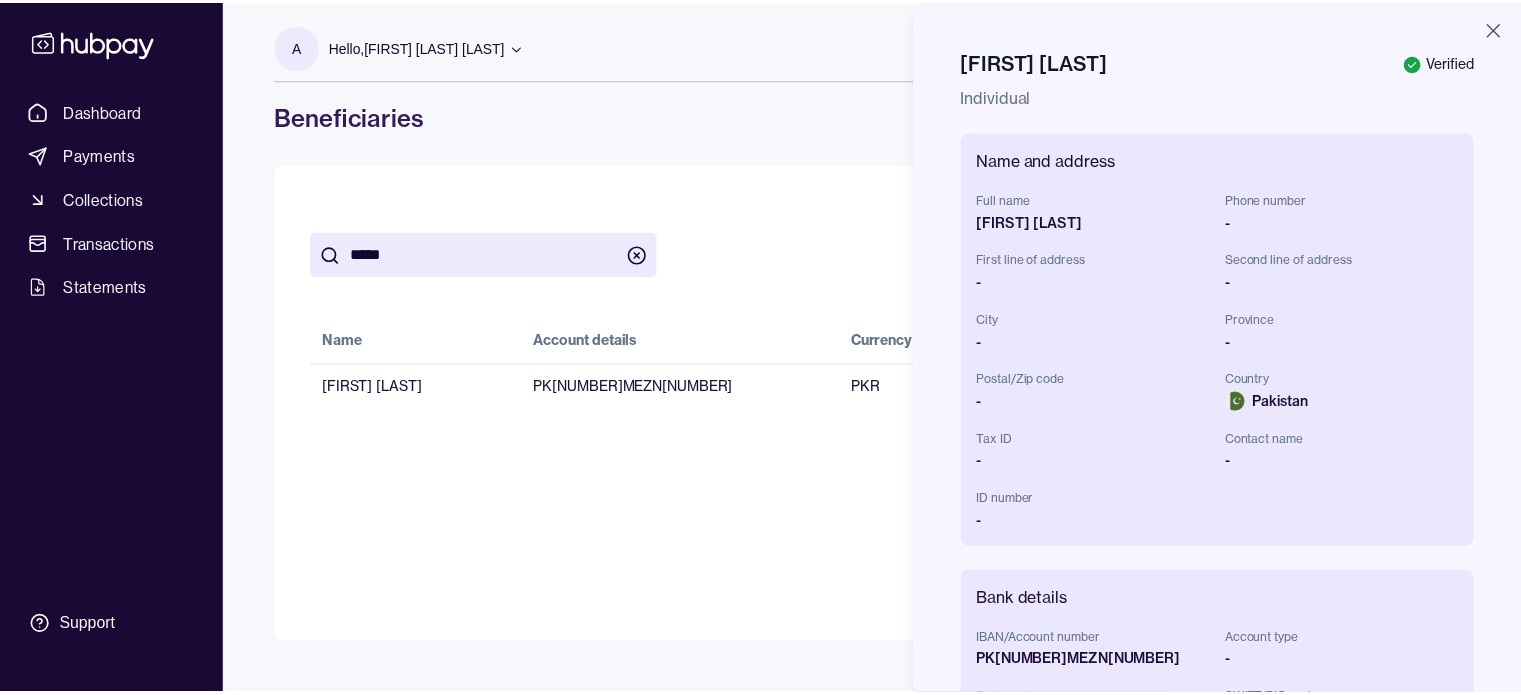scroll, scrollTop: 540, scrollLeft: 0, axis: vertical 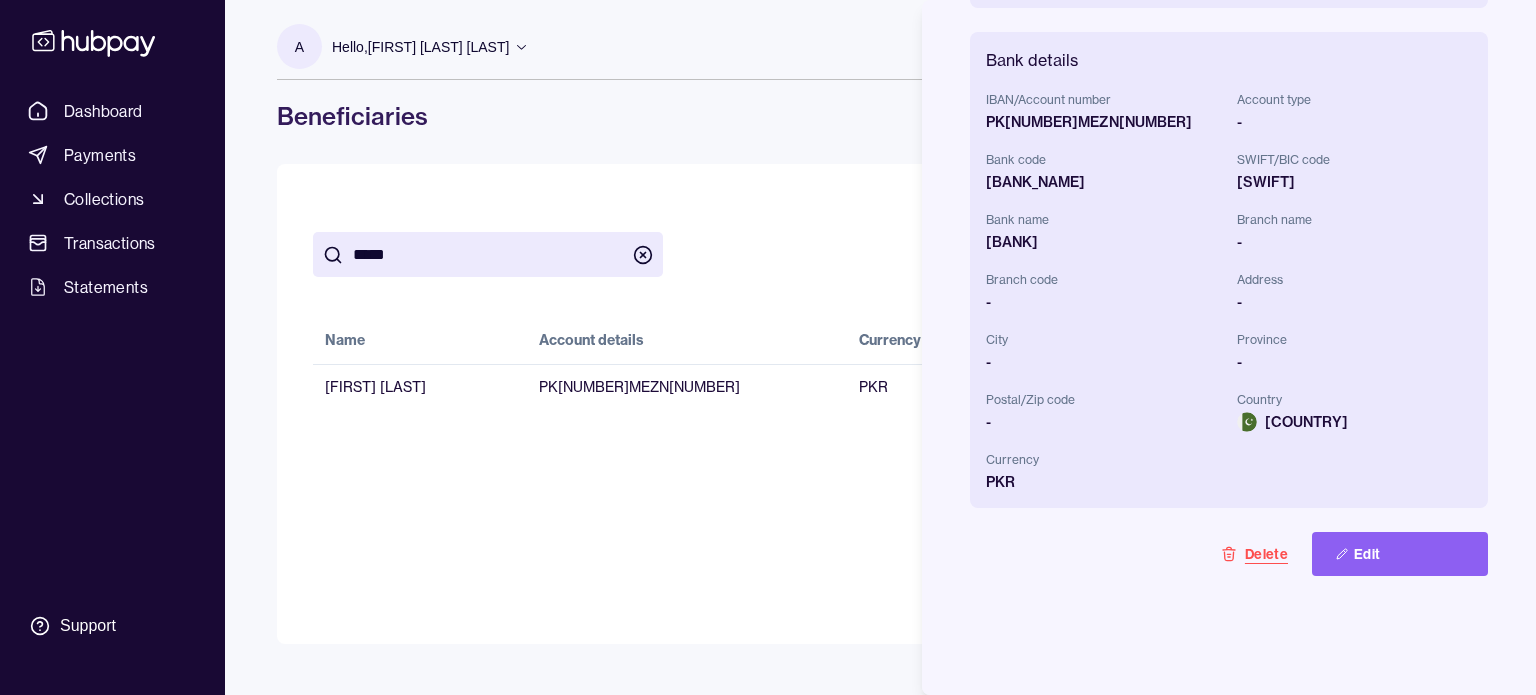 click on "Delete" at bounding box center (1254, 554) 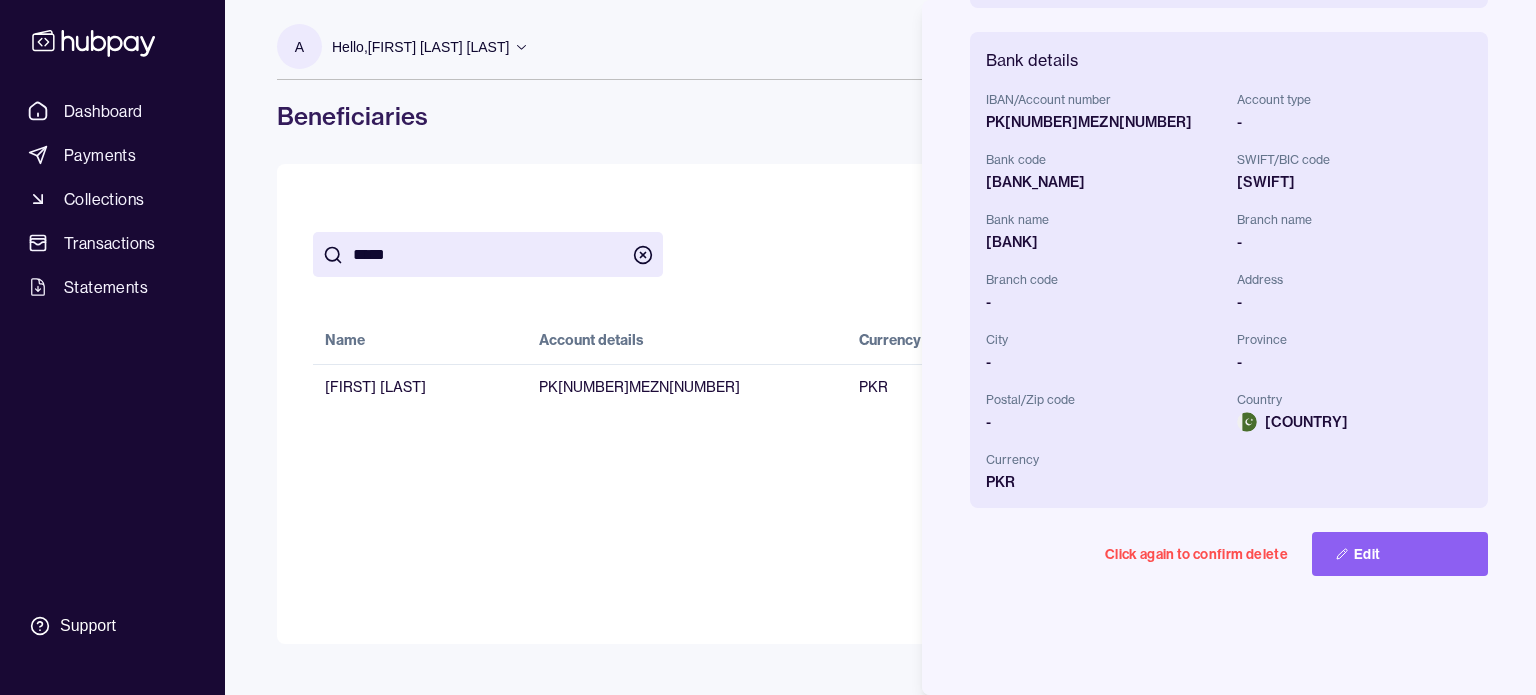 click on "Click again to confirm delete" at bounding box center (1196, 554) 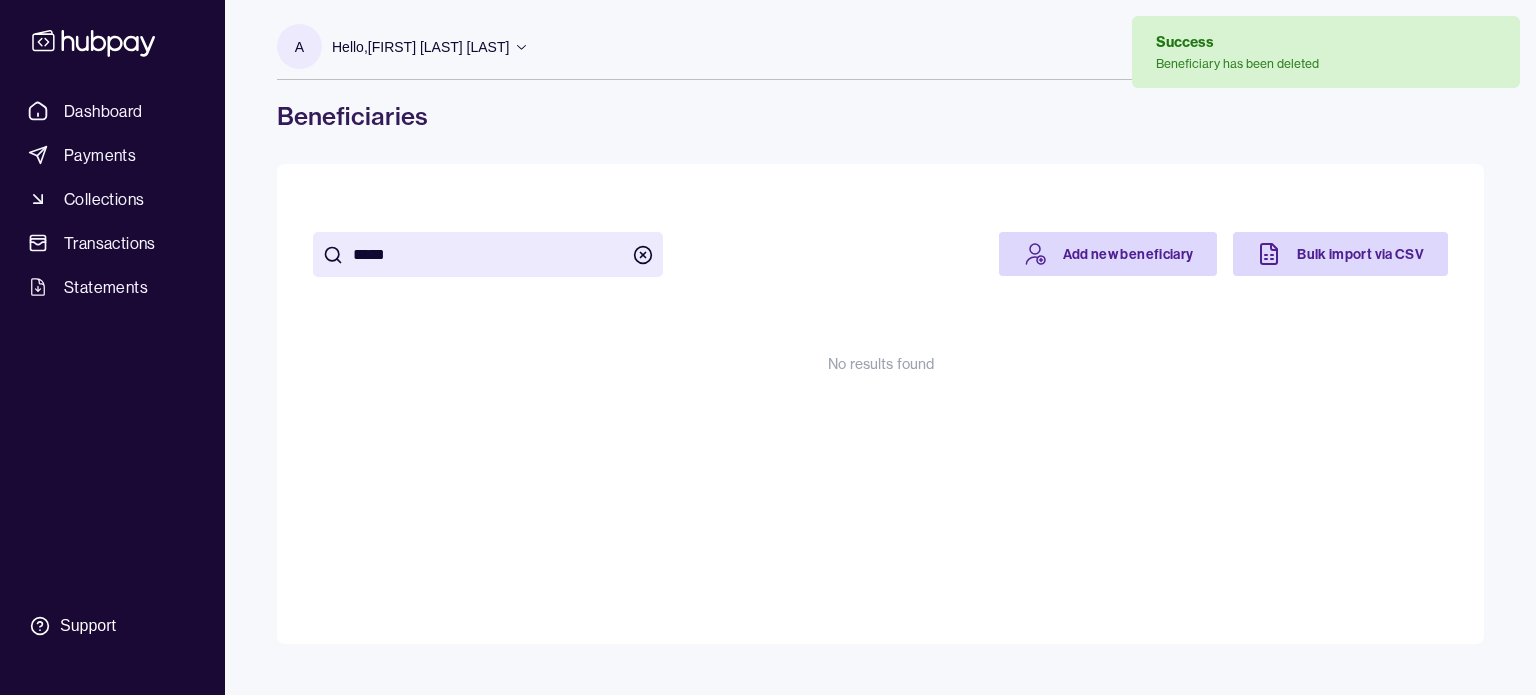 click on "*****" at bounding box center [488, 254] 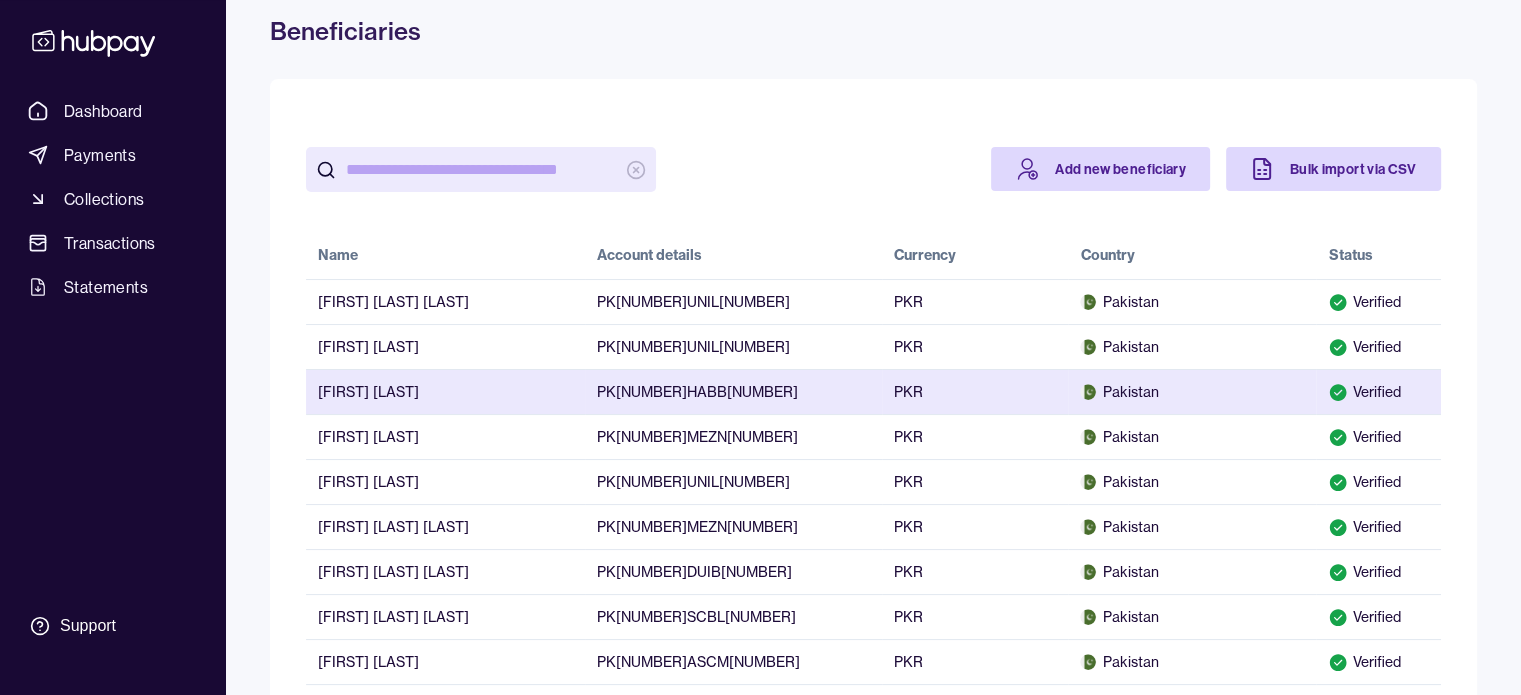 scroll, scrollTop: 0, scrollLeft: 0, axis: both 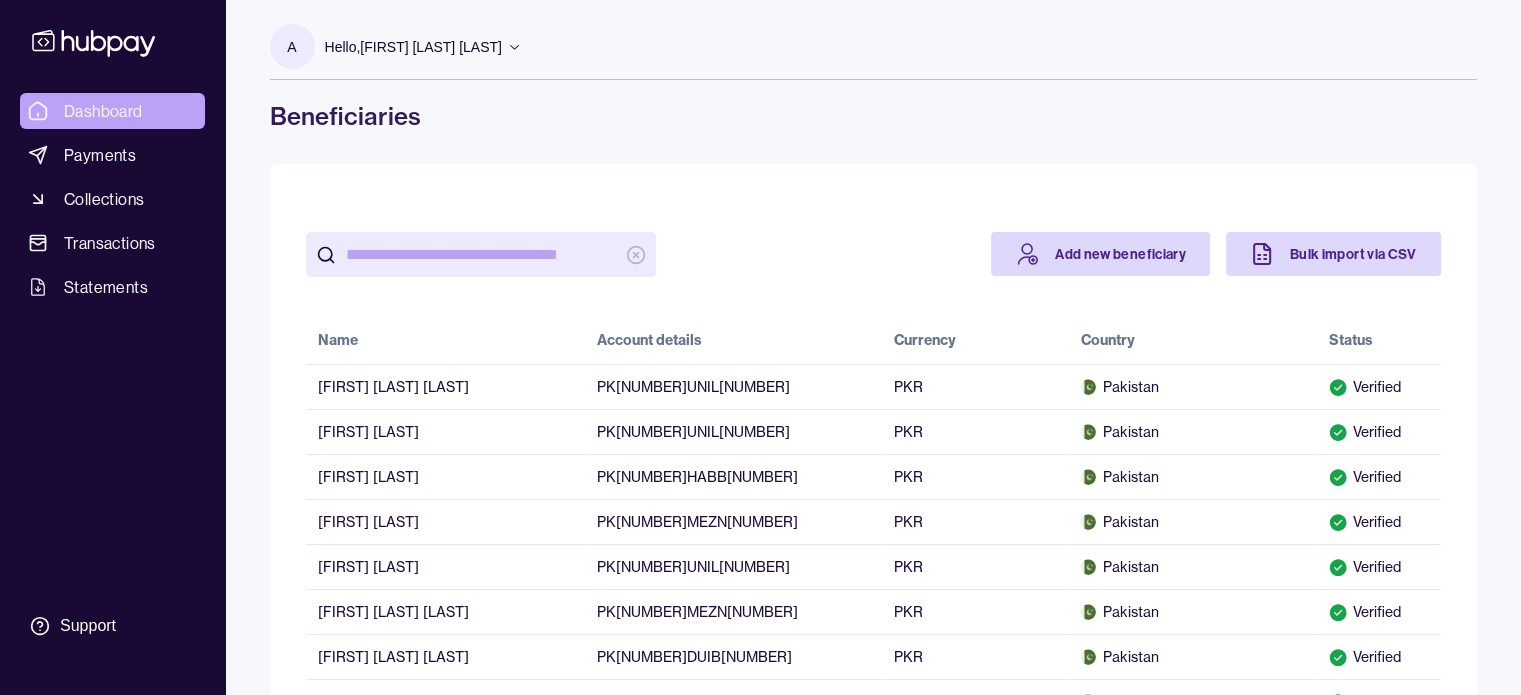 type 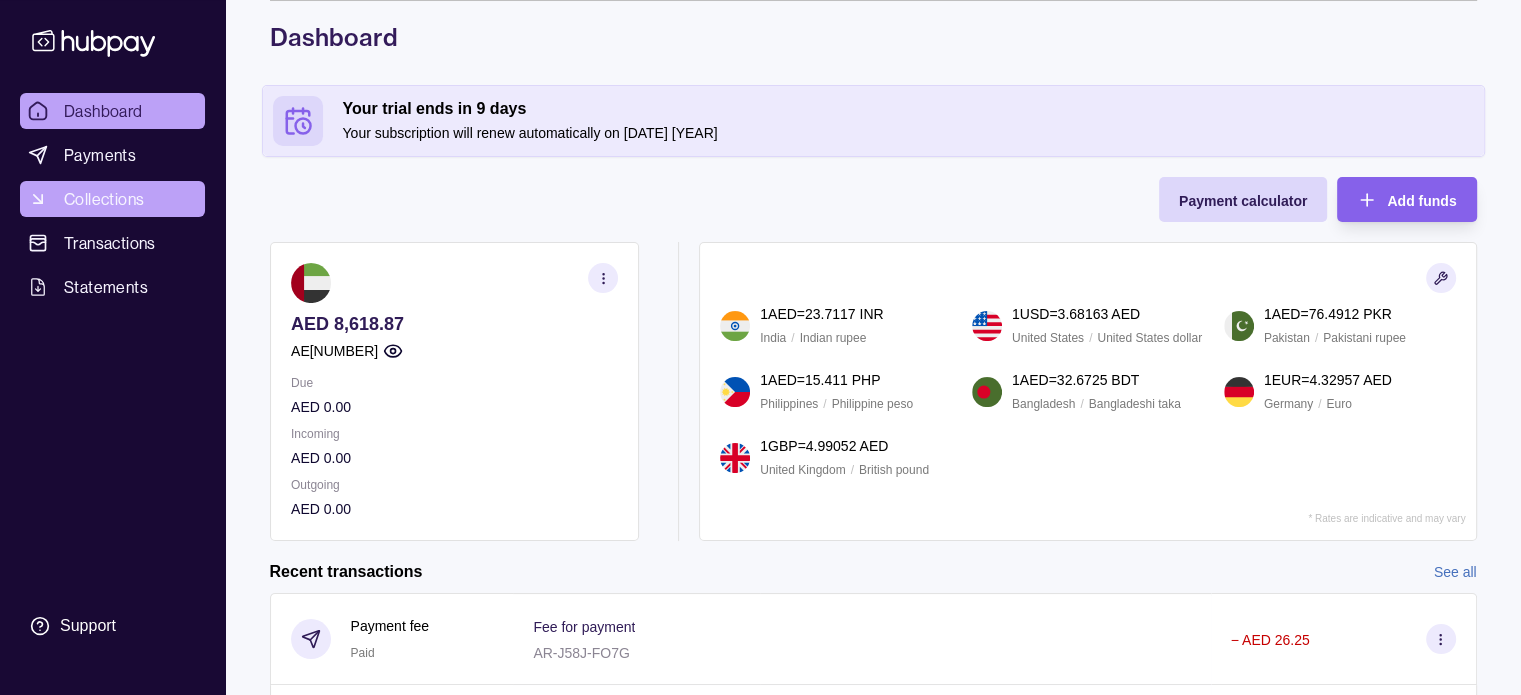 scroll, scrollTop: 100, scrollLeft: 0, axis: vertical 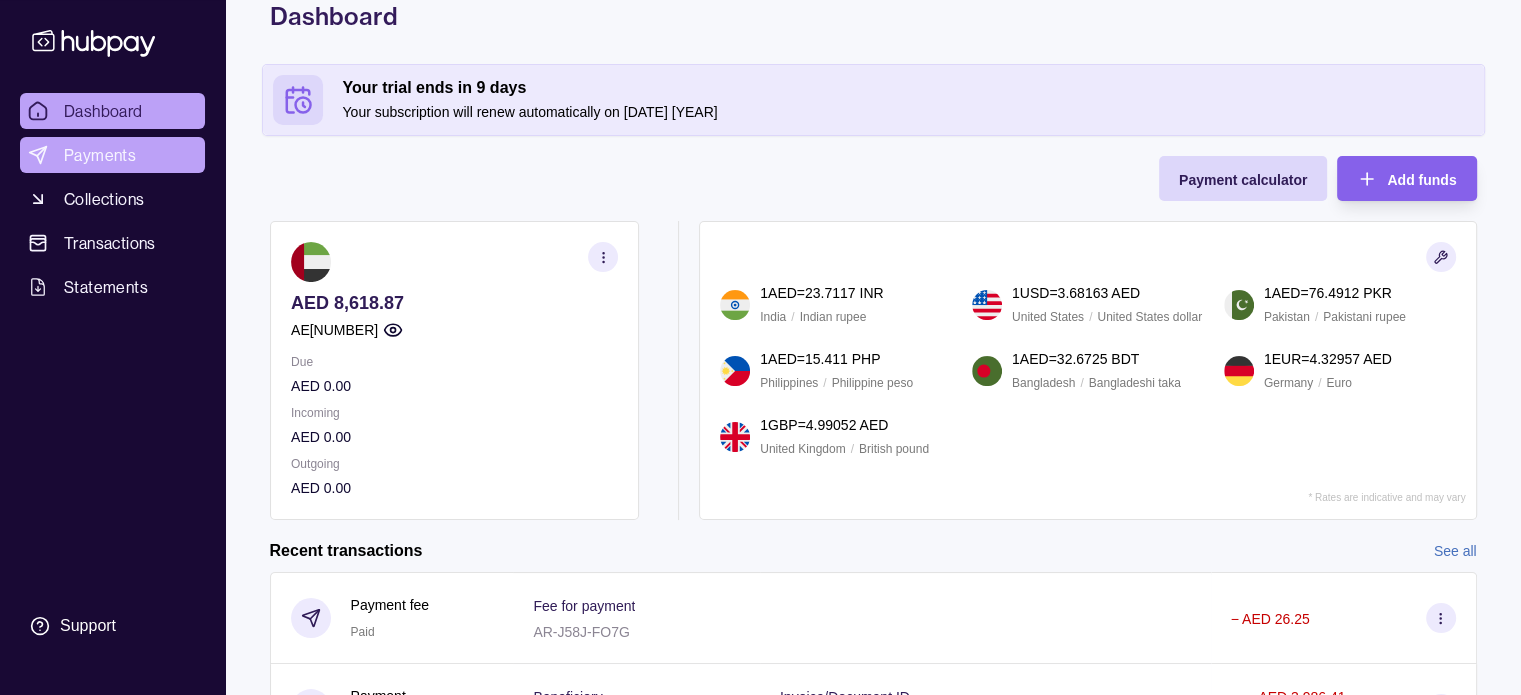 click on "Payments" at bounding box center (100, 155) 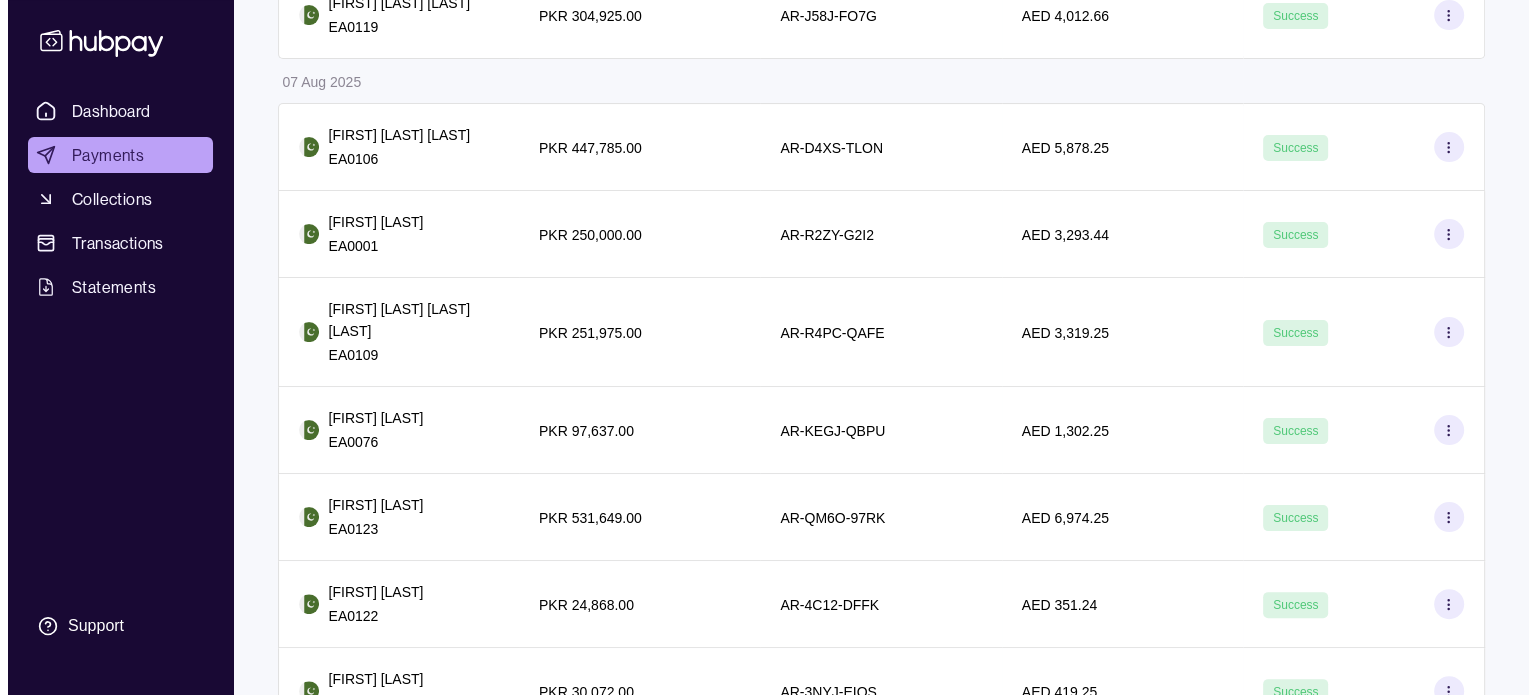 scroll, scrollTop: 0, scrollLeft: 0, axis: both 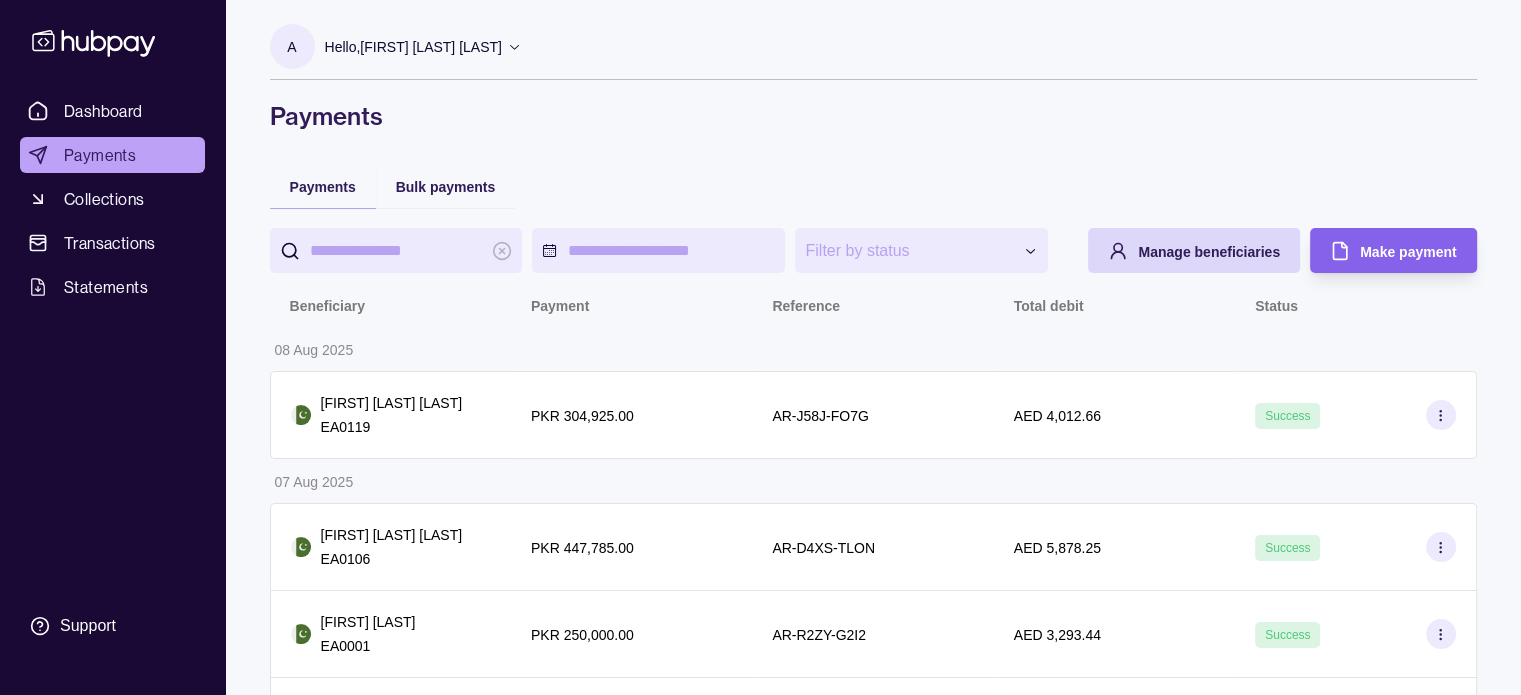 click on "Hello, [FIRST] [LAST] [LAST]" at bounding box center [413, 47] 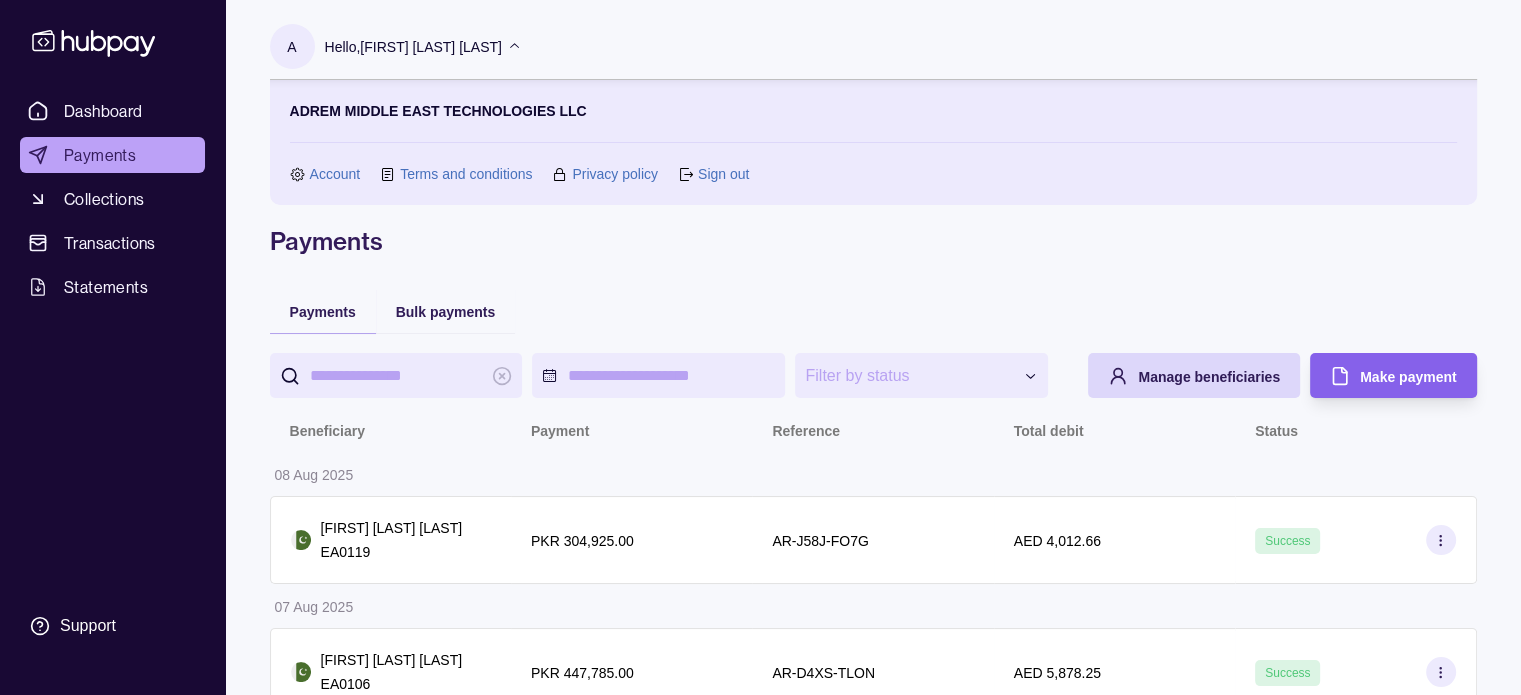 click on "Sign out" at bounding box center (723, 174) 